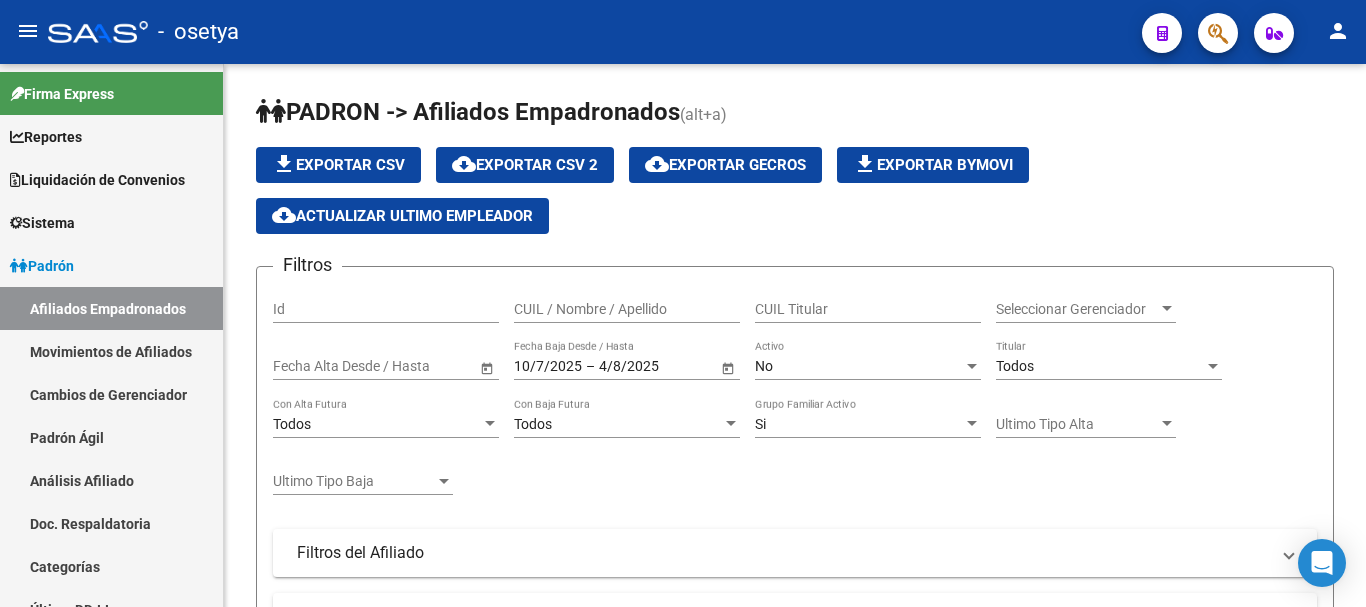 scroll, scrollTop: 0, scrollLeft: 0, axis: both 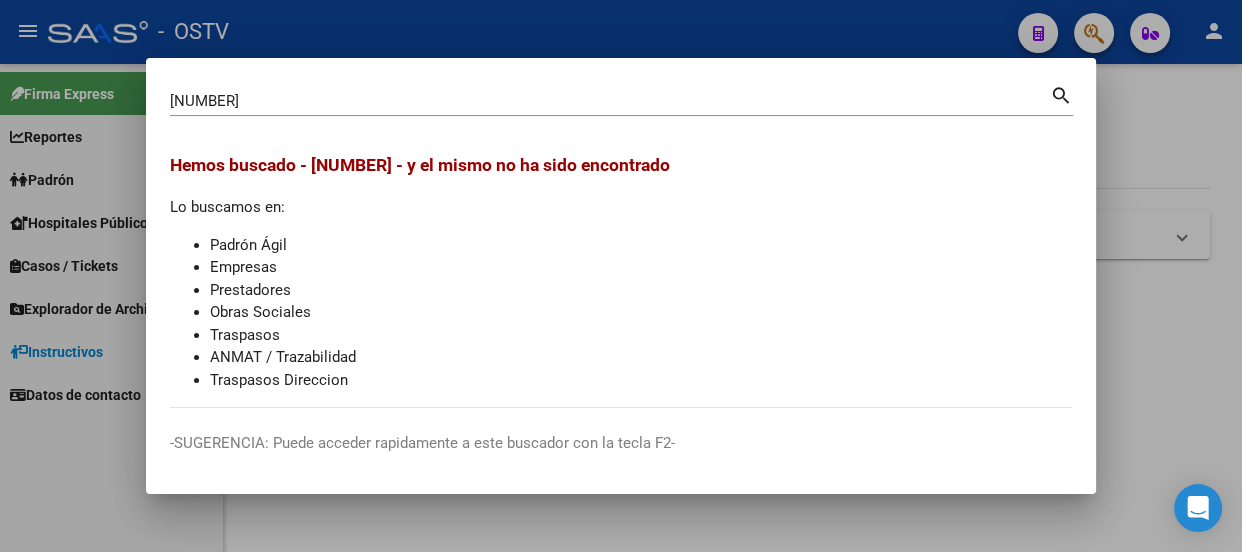 drag, startPoint x: 287, startPoint y: 113, endPoint x: 149, endPoint y: 113, distance: 138 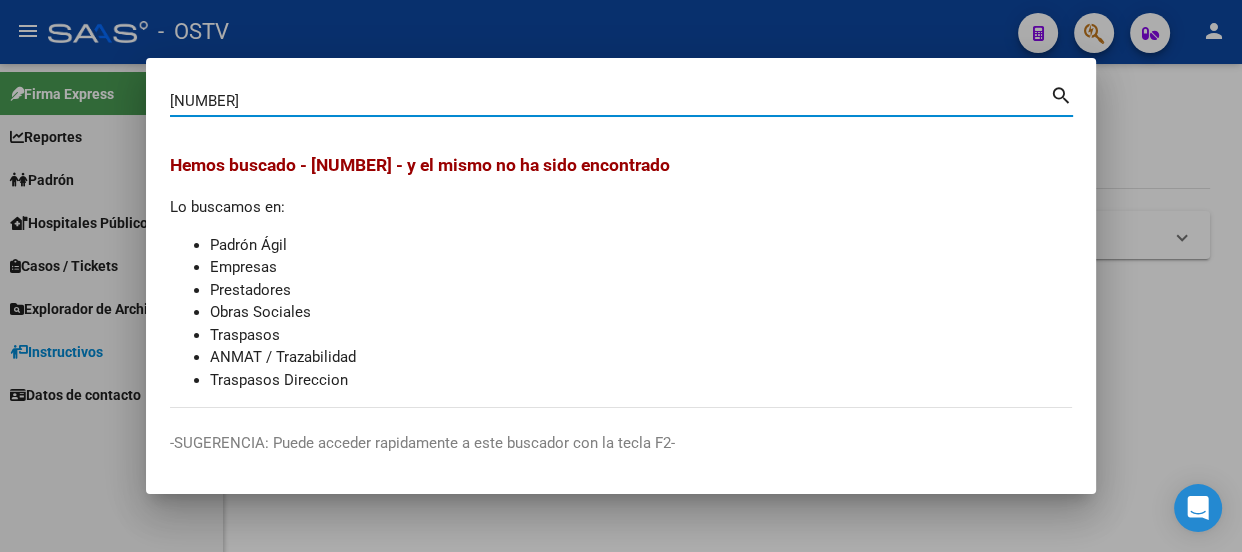 click on "[NUMBER]" at bounding box center (610, 101) 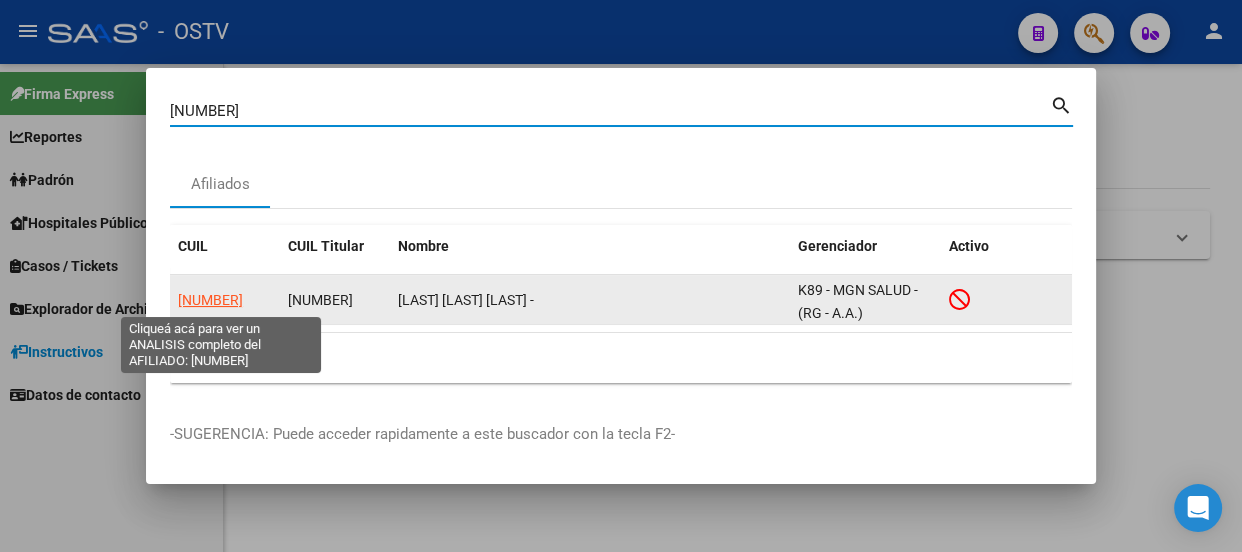 click on "[NUMBER]" 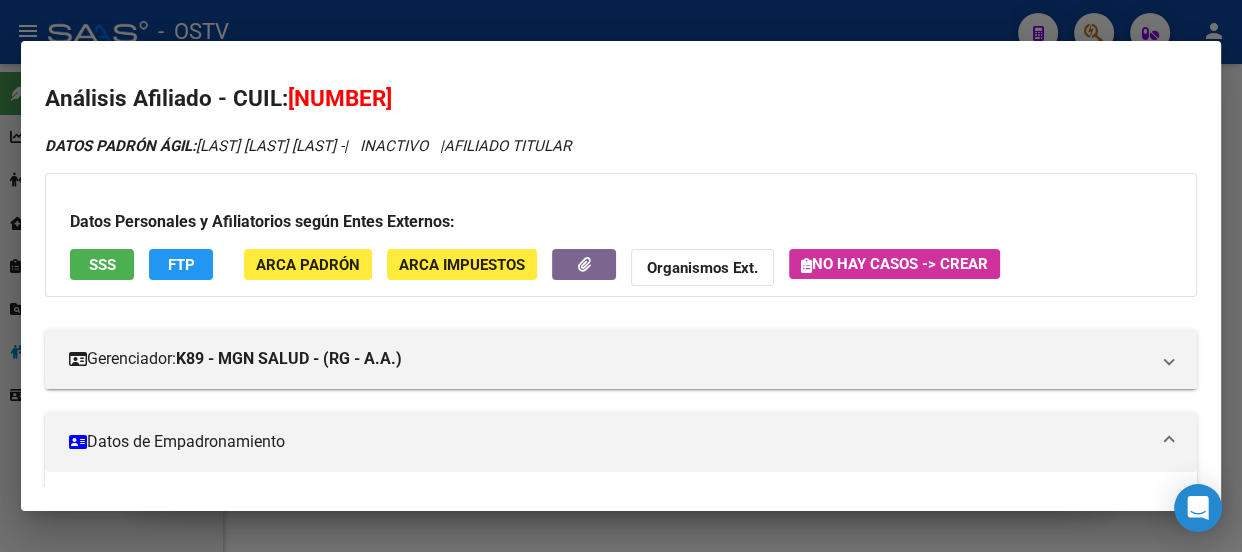scroll, scrollTop: 0, scrollLeft: 0, axis: both 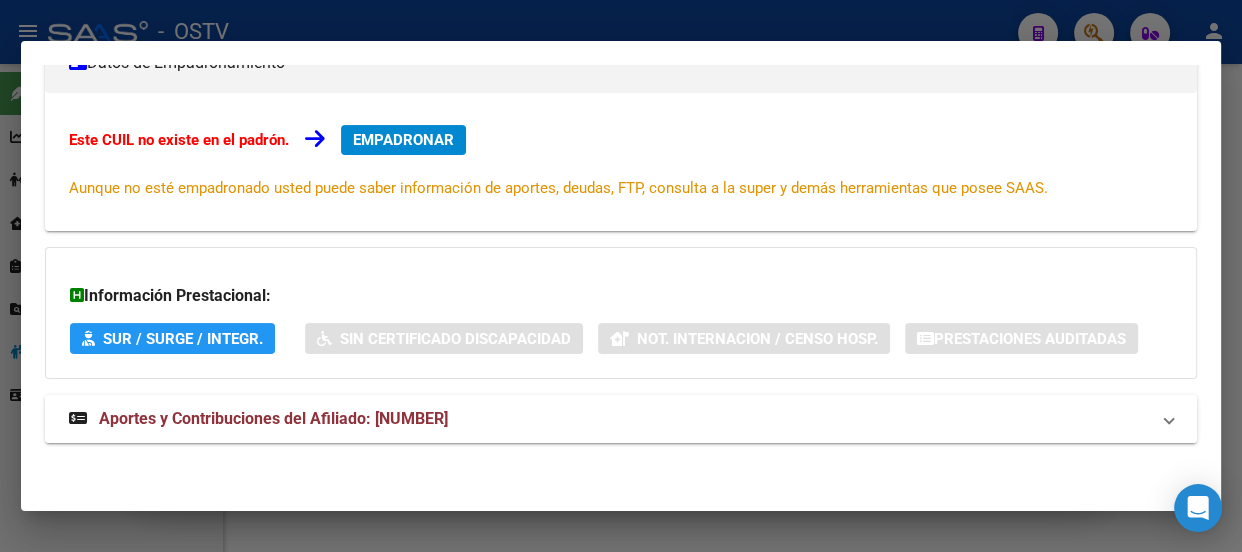 drag, startPoint x: 427, startPoint y: 420, endPoint x: 427, endPoint y: 409, distance: 11 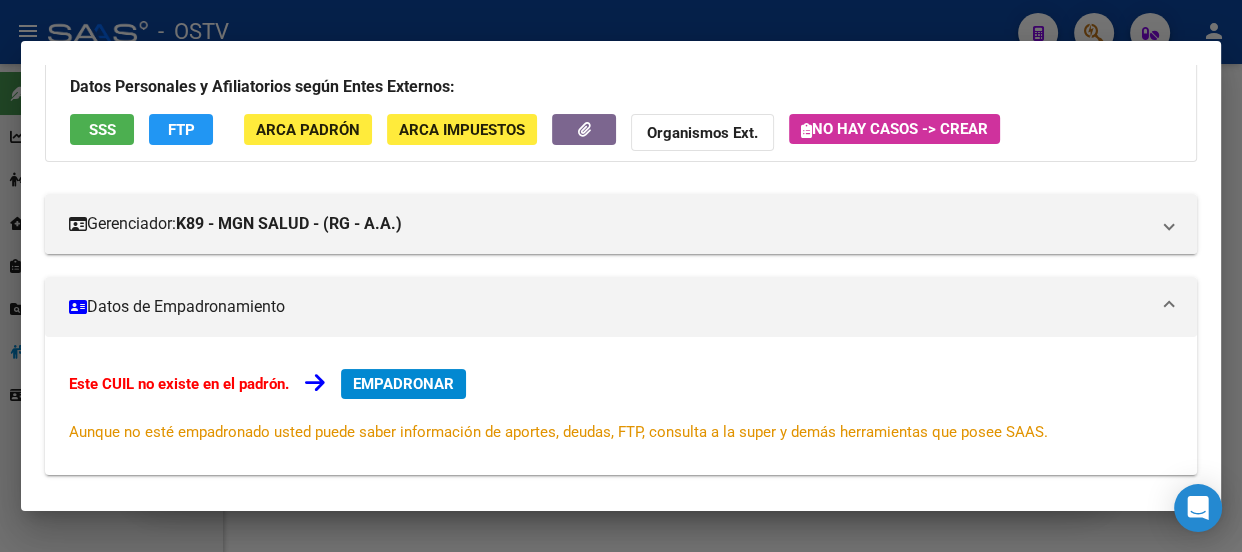 scroll, scrollTop: 0, scrollLeft: 0, axis: both 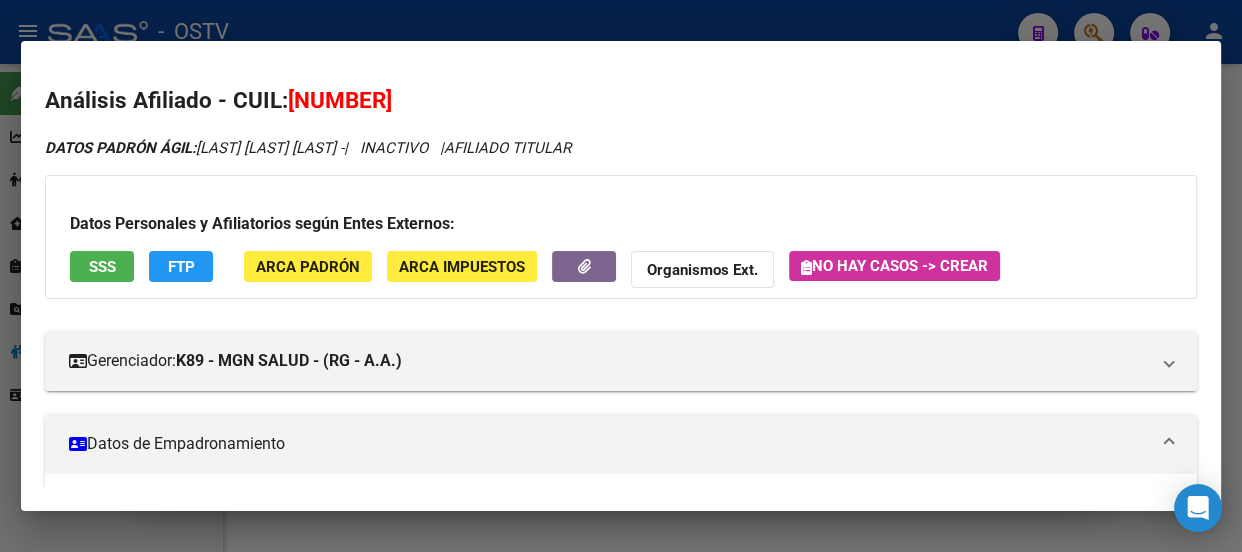 click at bounding box center [621, 276] 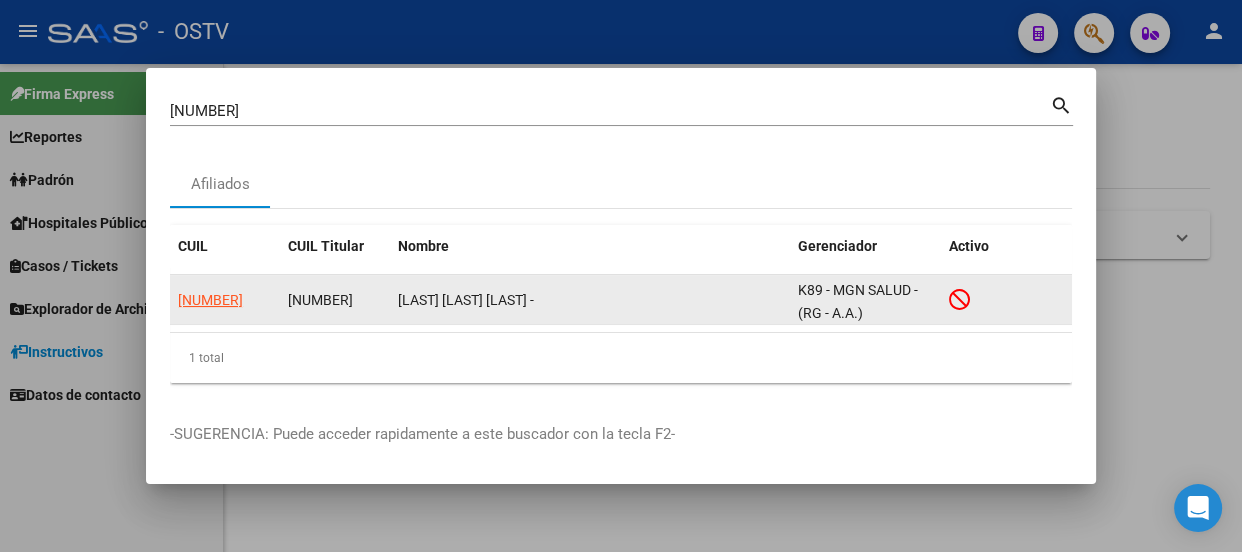 scroll, scrollTop: 3, scrollLeft: 0, axis: vertical 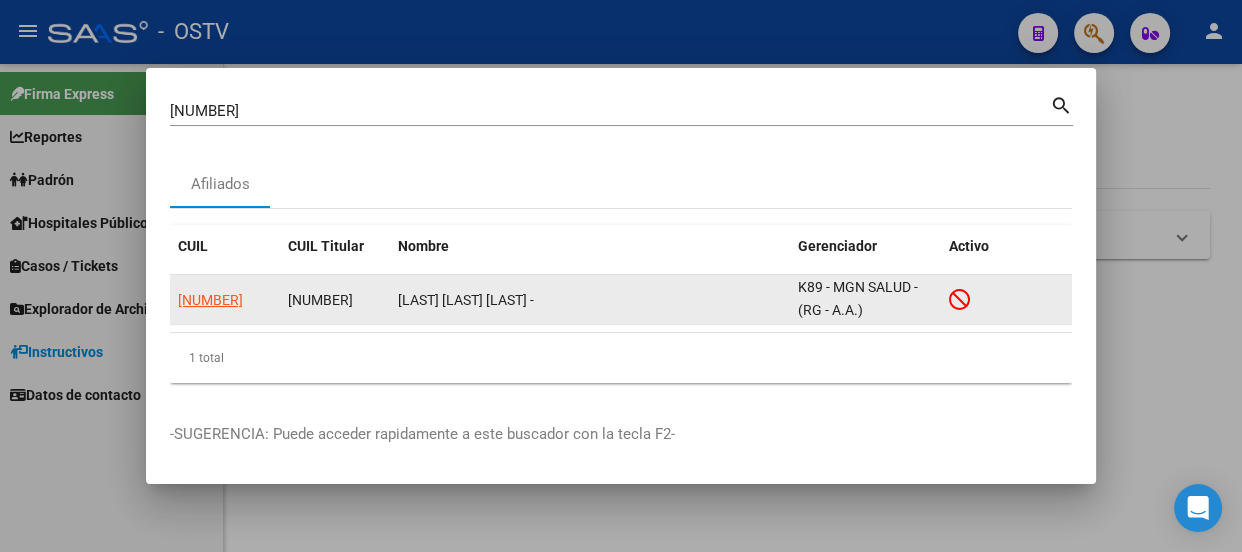 drag, startPoint x: 958, startPoint y: 304, endPoint x: 671, endPoint y: 304, distance: 287 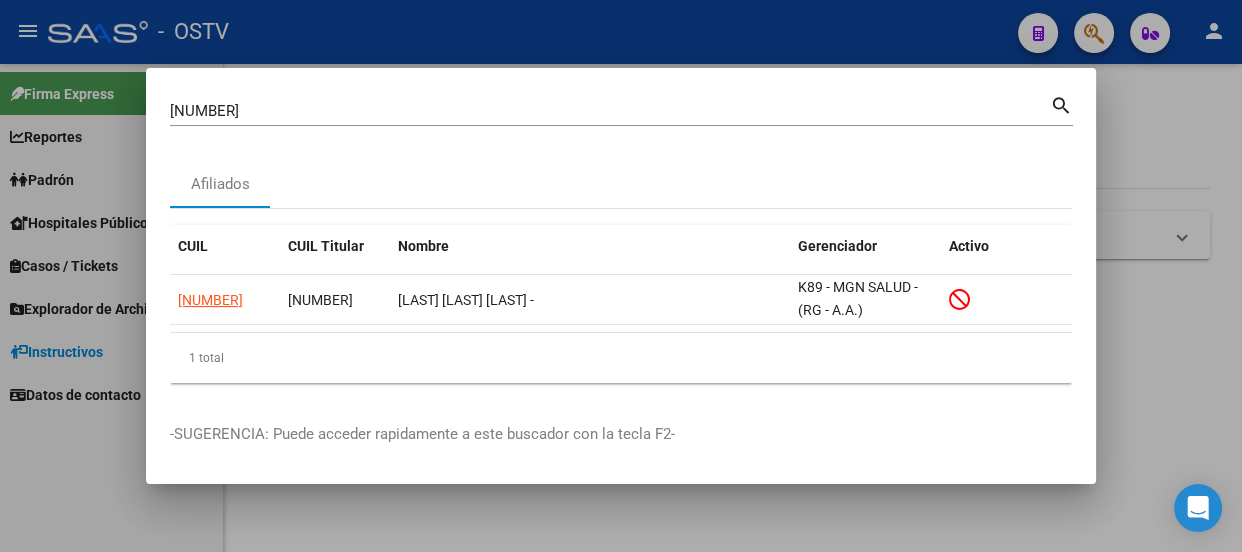 click at bounding box center [621, 276] 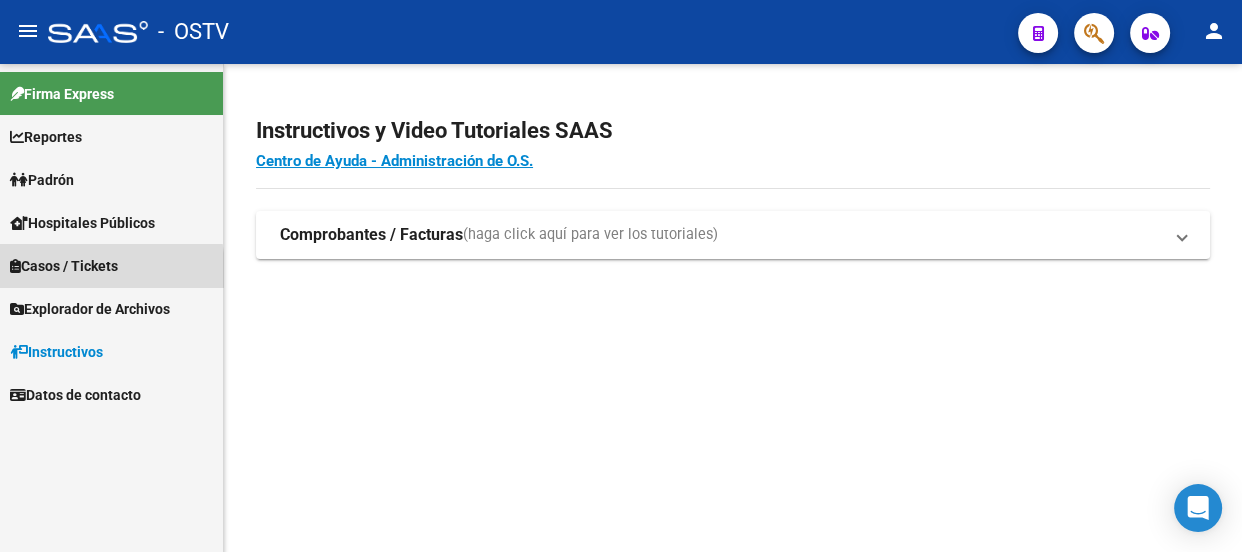 click on "Casos / Tickets" at bounding box center [64, 266] 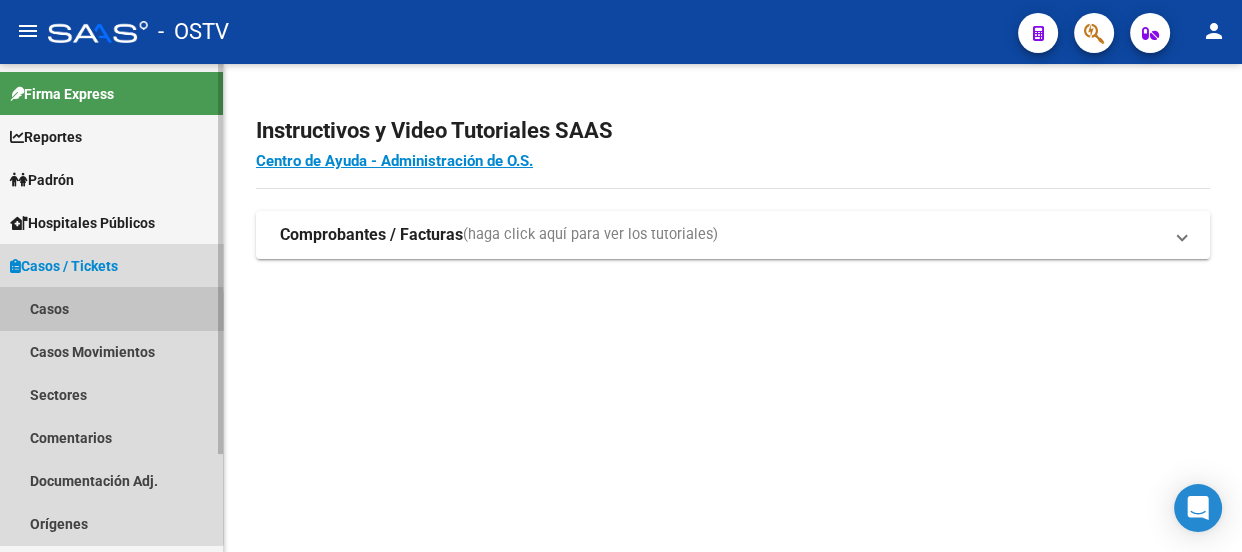 click on "Casos" at bounding box center (111, 308) 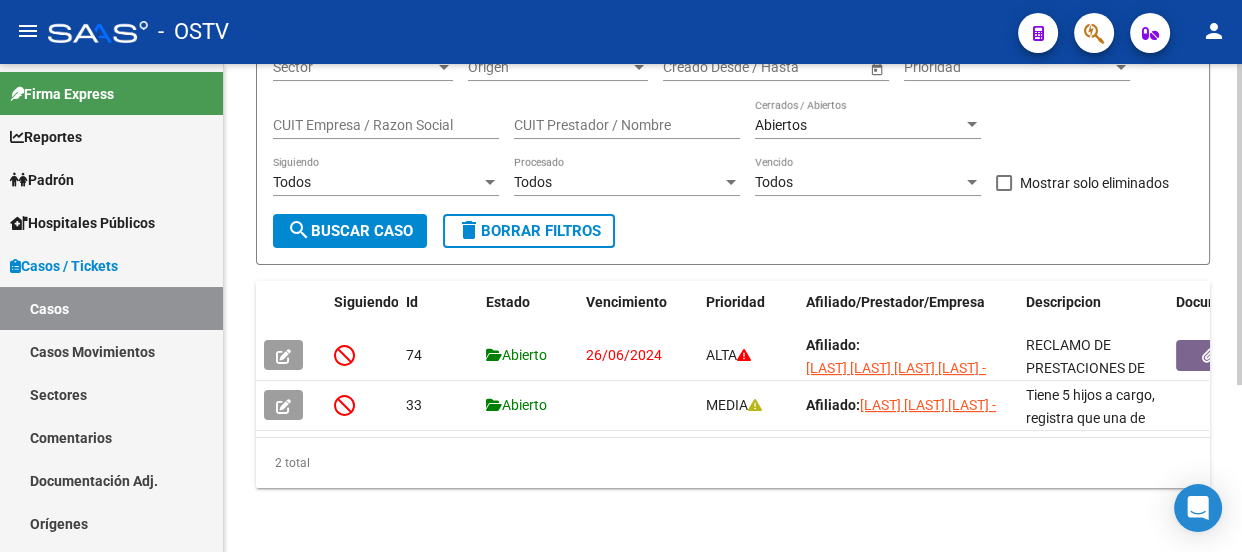 scroll, scrollTop: 253, scrollLeft: 0, axis: vertical 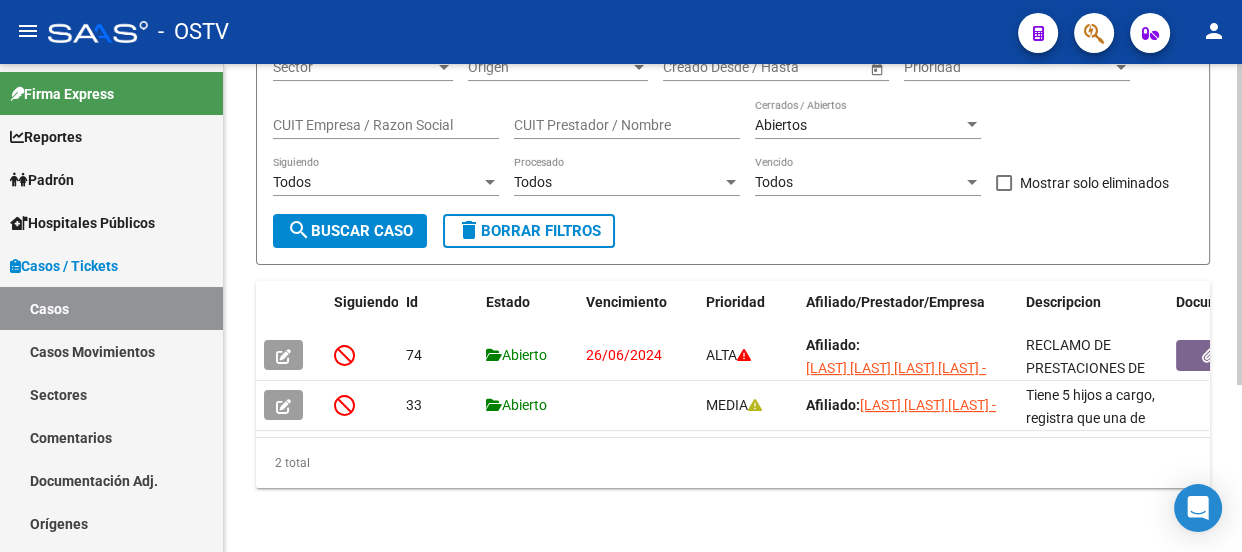 click on "Abiertos" at bounding box center (781, 125) 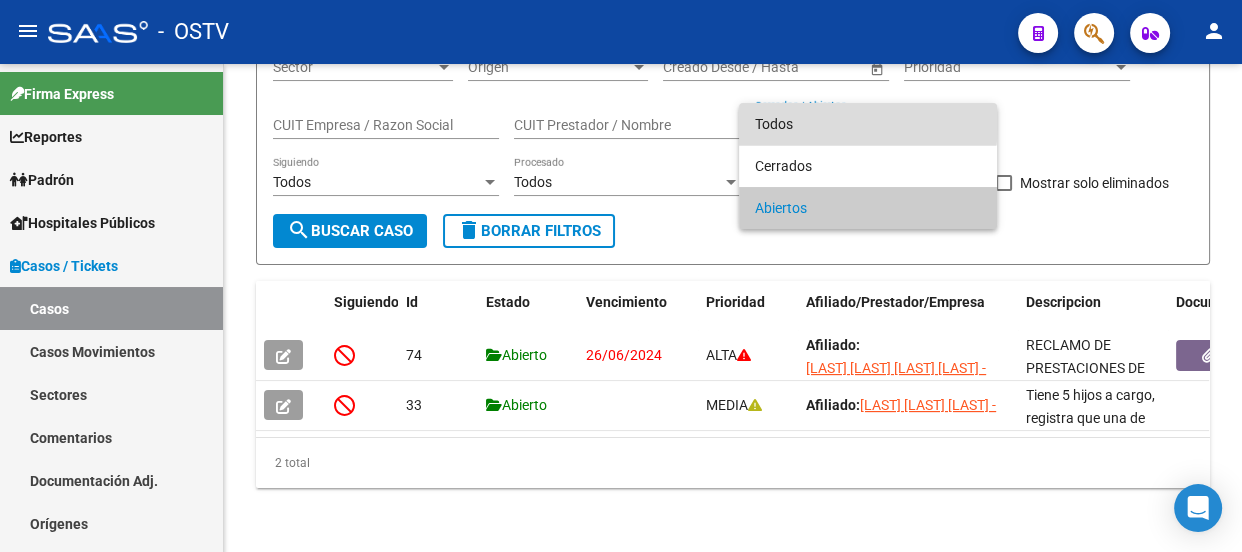 click on "Todos" at bounding box center [868, 124] 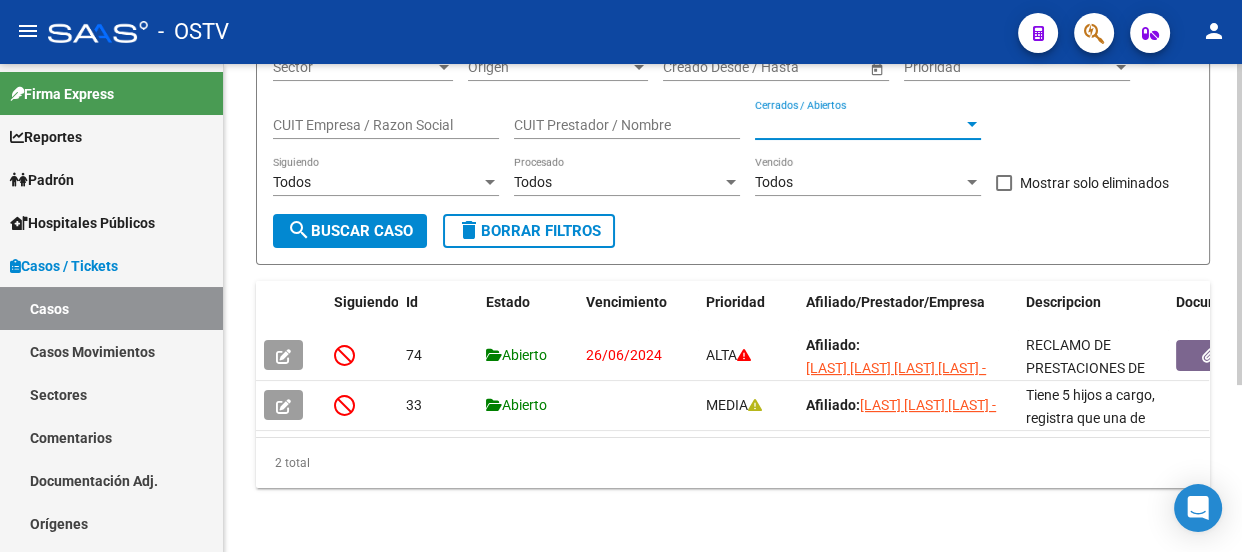 click on "search  Buscar Caso" 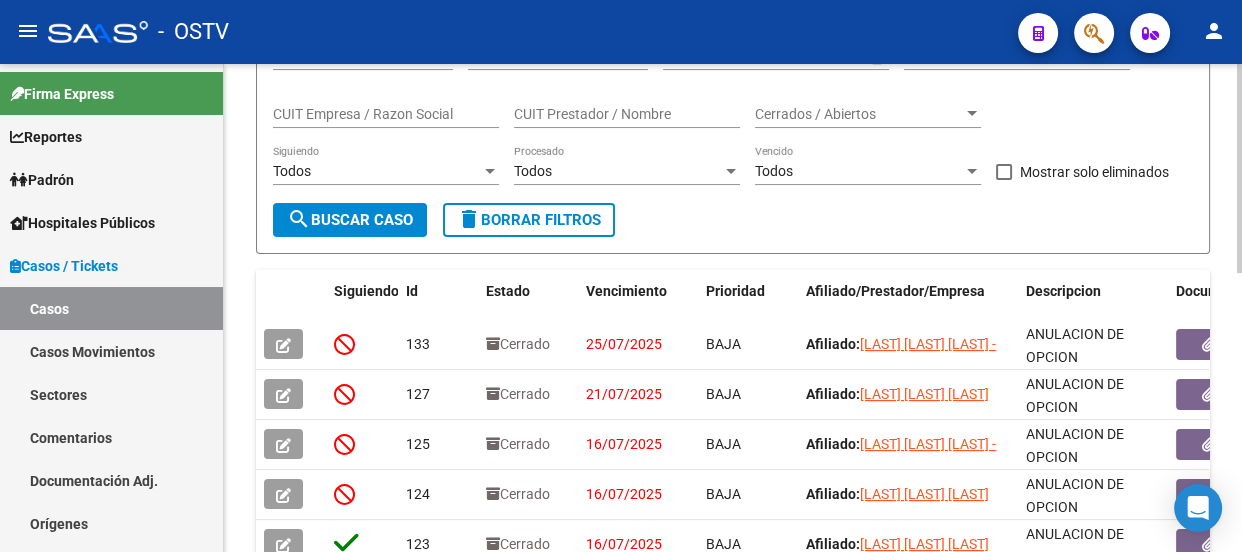 scroll, scrollTop: 344, scrollLeft: 0, axis: vertical 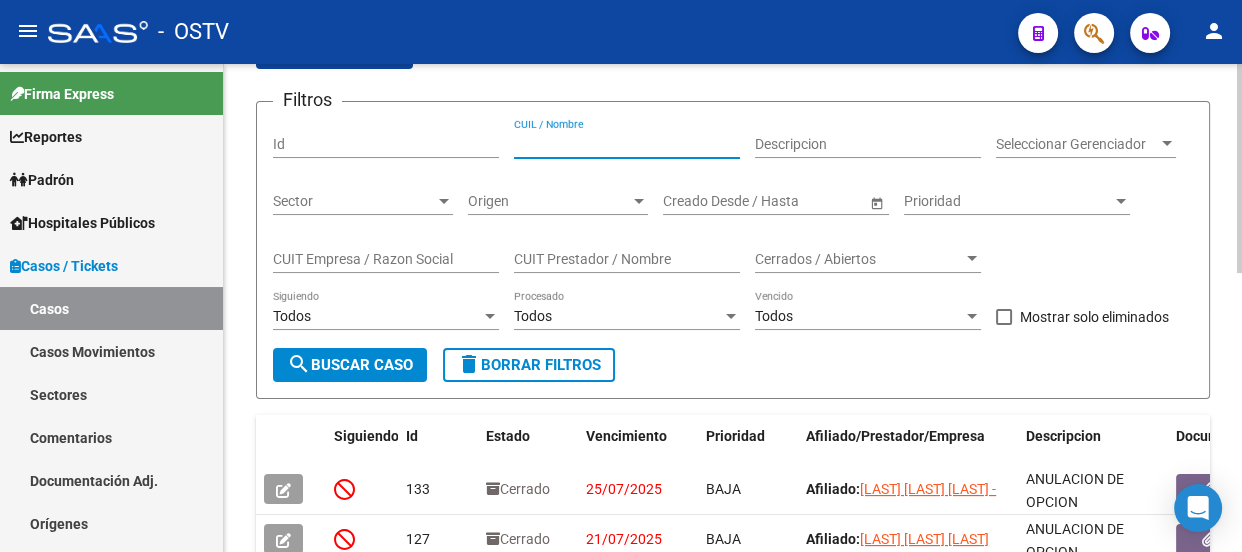 click on "CUIL / Nombre" at bounding box center [627, 144] 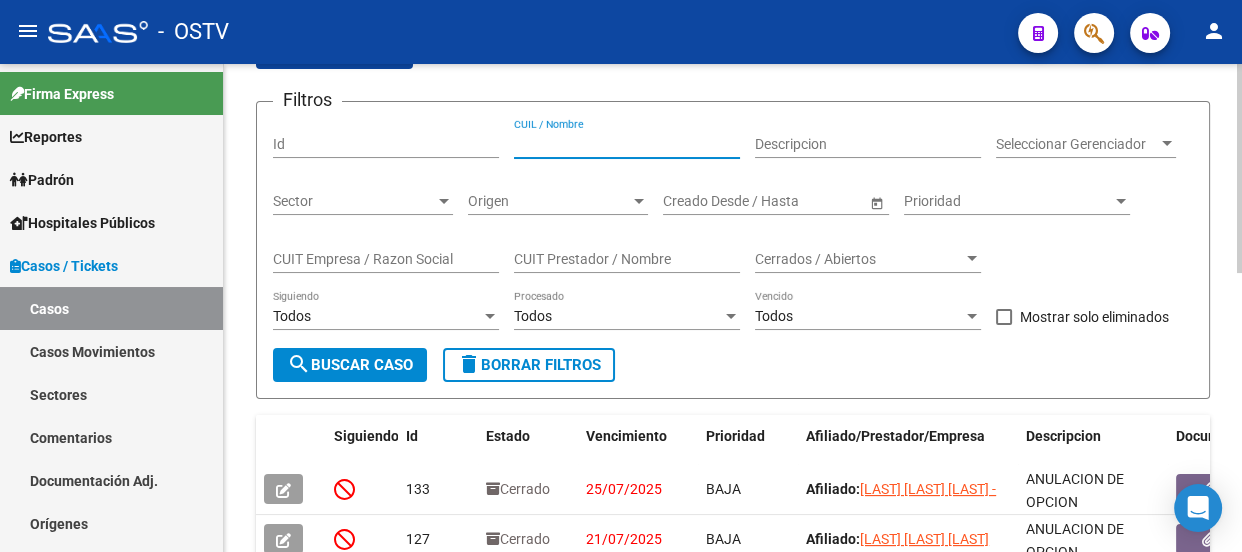 paste on "[NUMBER]" 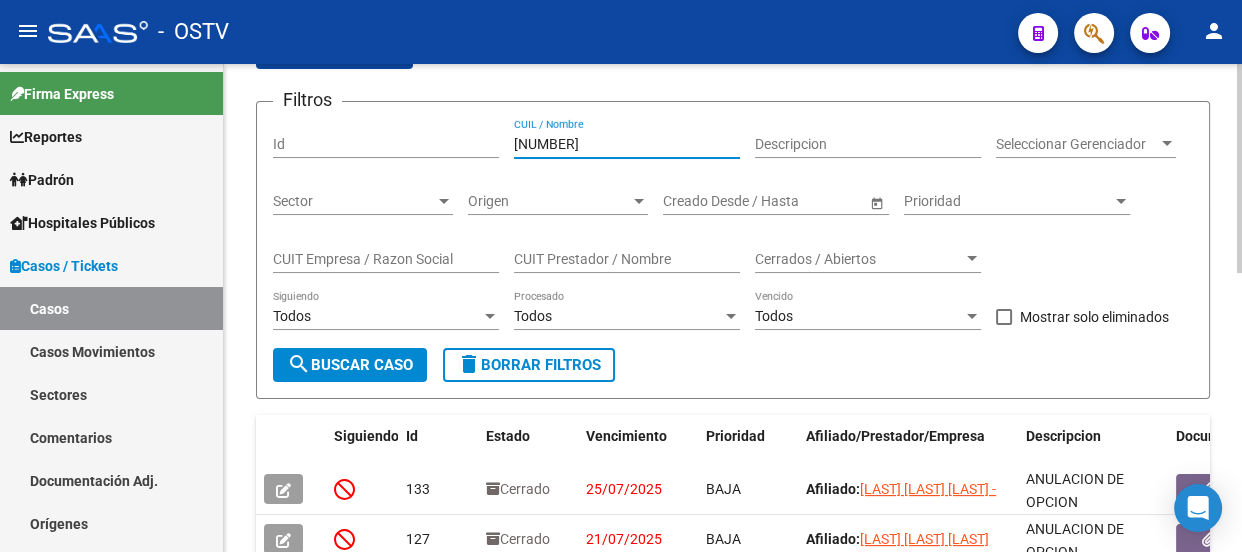 type on "[NUMBER]" 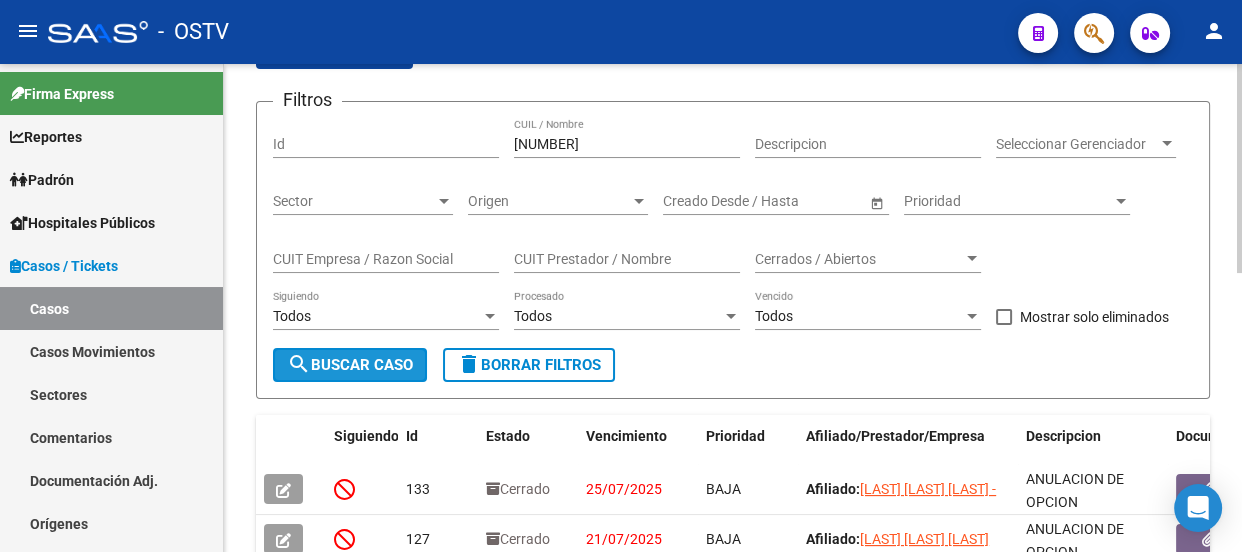 click on "search  Buscar Caso" 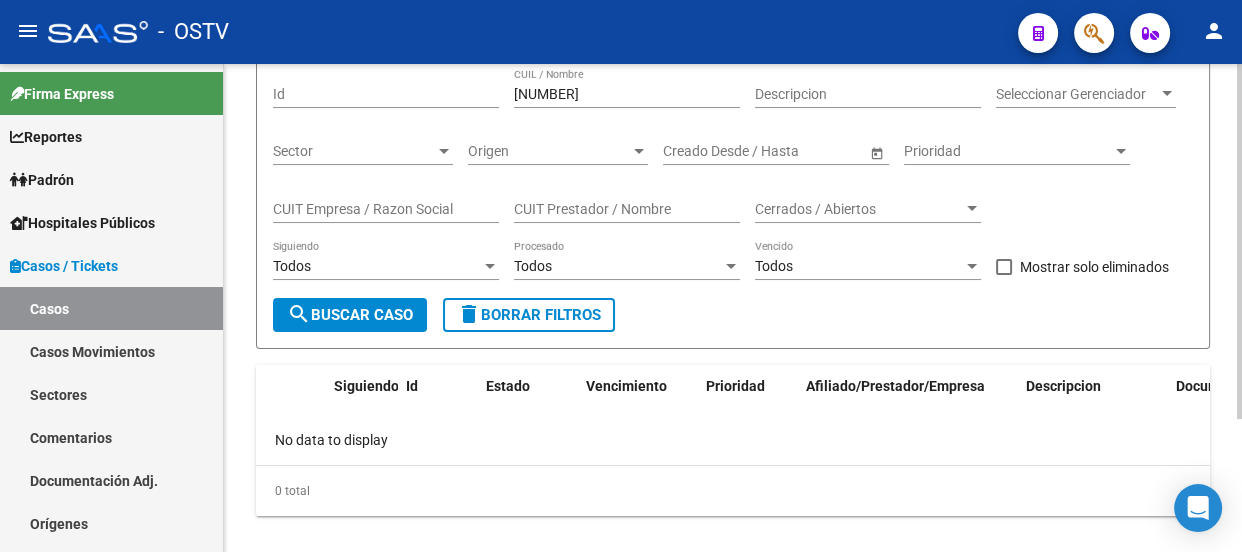 scroll, scrollTop: 183, scrollLeft: 0, axis: vertical 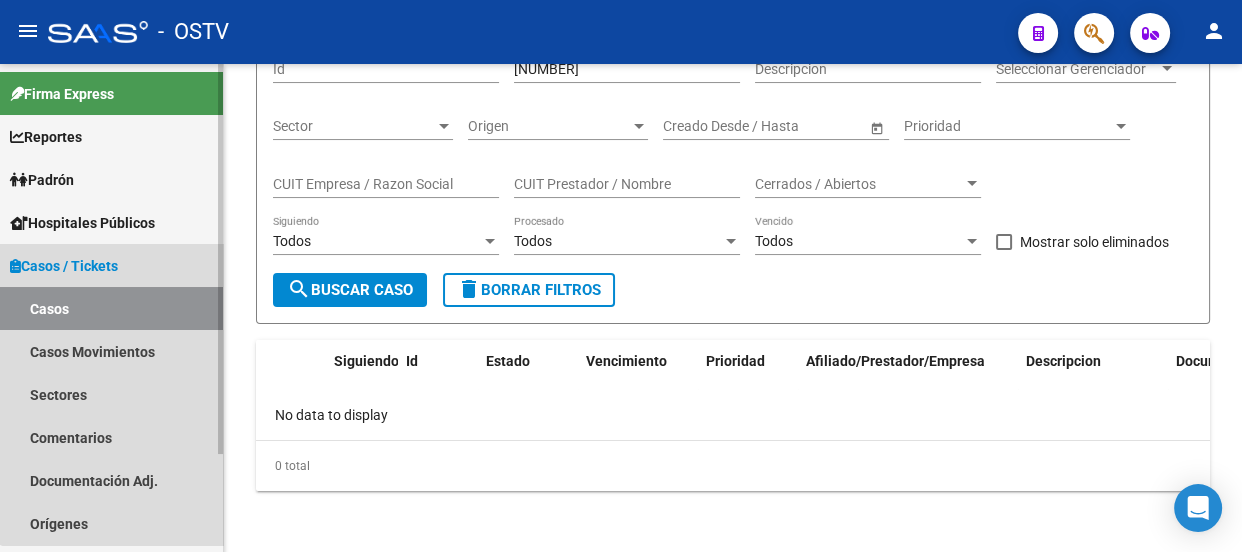 click on "Casos / Tickets" at bounding box center (111, 265) 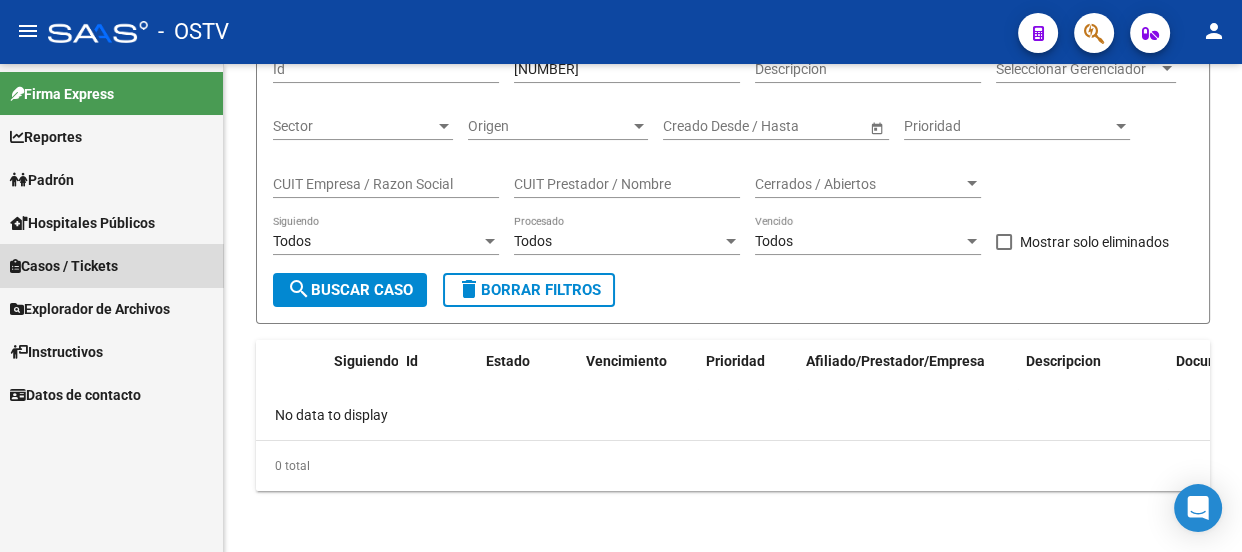 click on "Firma Express     Reportes Padrón Traspasos x O.S. Traspasos x Gerenciador Traspasos x Provincia Nuevos Aportantes Métricas - Padrón SSS Métricas - Crecimiento Población    Padrón Afiliados Empadronados Movimientos de Afiliados Cambios de Gerenciador Padrón Ágil Análisis Afiliado Doc. Respaldatoria Categorías Última DDJJ Último Aporte MT/PD Familiares Monotributistas    Hospitales Públicos Notificaciones Internación    Casos / Tickets Casos Casos Movimientos Sectores Comentarios Documentación Adj. Orígenes    Explorador de Archivos ARCA DDJJ / Nóminas Detalles SANO Archivo SANO Detalle DE SANO Detalle DT TO SUMA SUMA [NUMBER] SUMARTE Transferencias Detalles Transferencias Archivos Transferencias Externas / Hospitales Relaciones Laborales SUR Expedientes Cobrados Expedientes en Análisis Solicitudes en Análisis Tutelaje en Análisis Solicitudes Observadas Integración DS.SUBSIDIO DR.ENVIO DS.DEVERR DS.DEVOK ANSES Jubilados Sistemas Externos Inserciones Manuales de Padrón Ágil Padrón SSS" at bounding box center [111, 240] 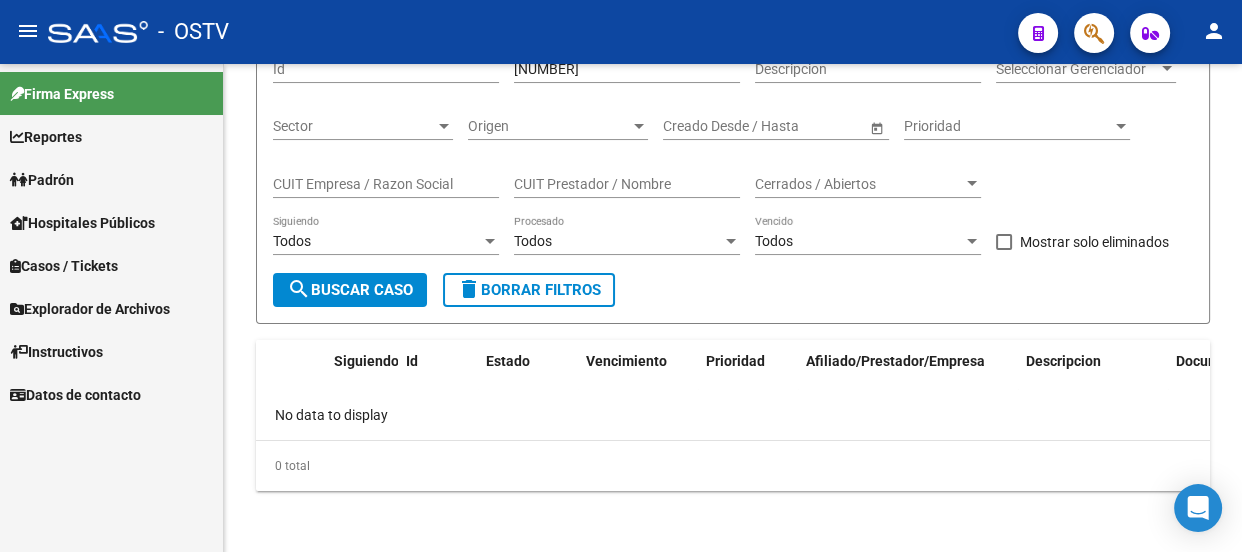 click on "Reportes" at bounding box center [111, 136] 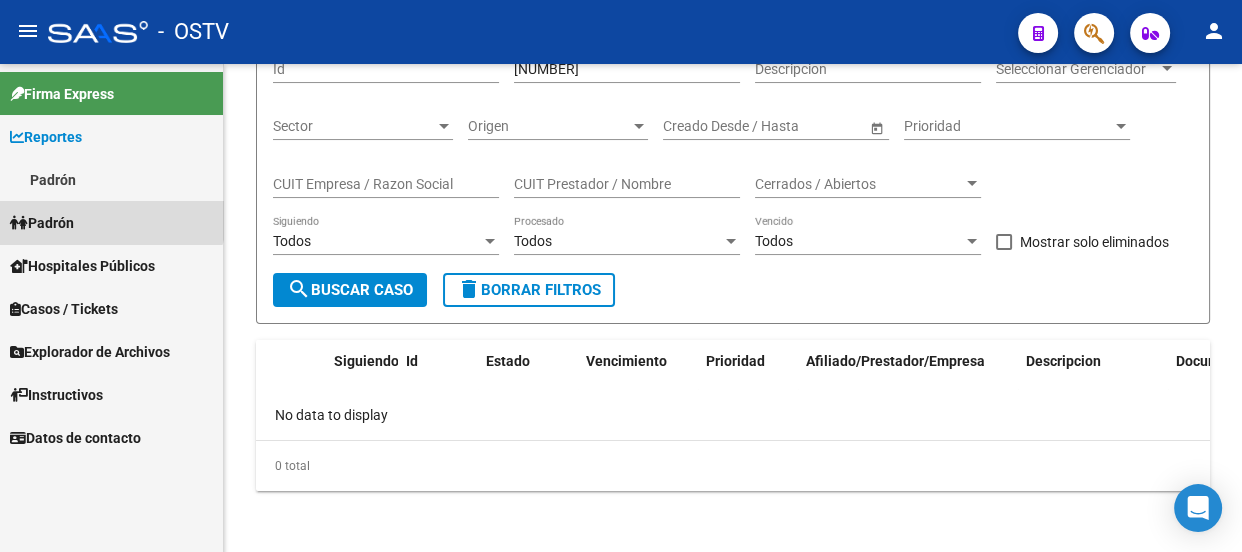 drag, startPoint x: 106, startPoint y: 208, endPoint x: 242, endPoint y: 211, distance: 136.03308 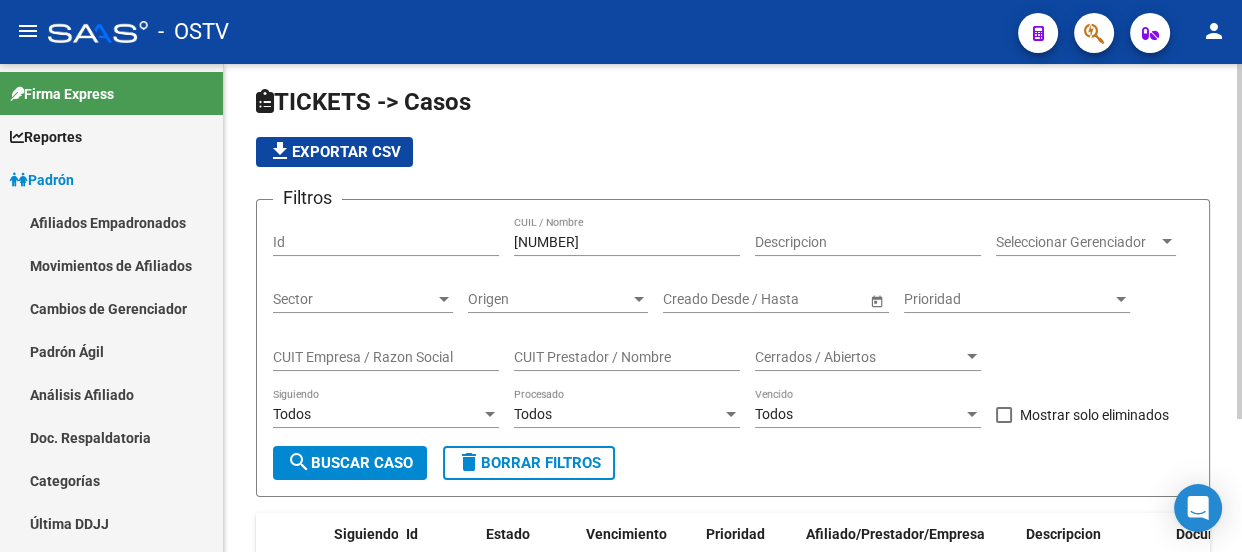 scroll, scrollTop: 0, scrollLeft: 0, axis: both 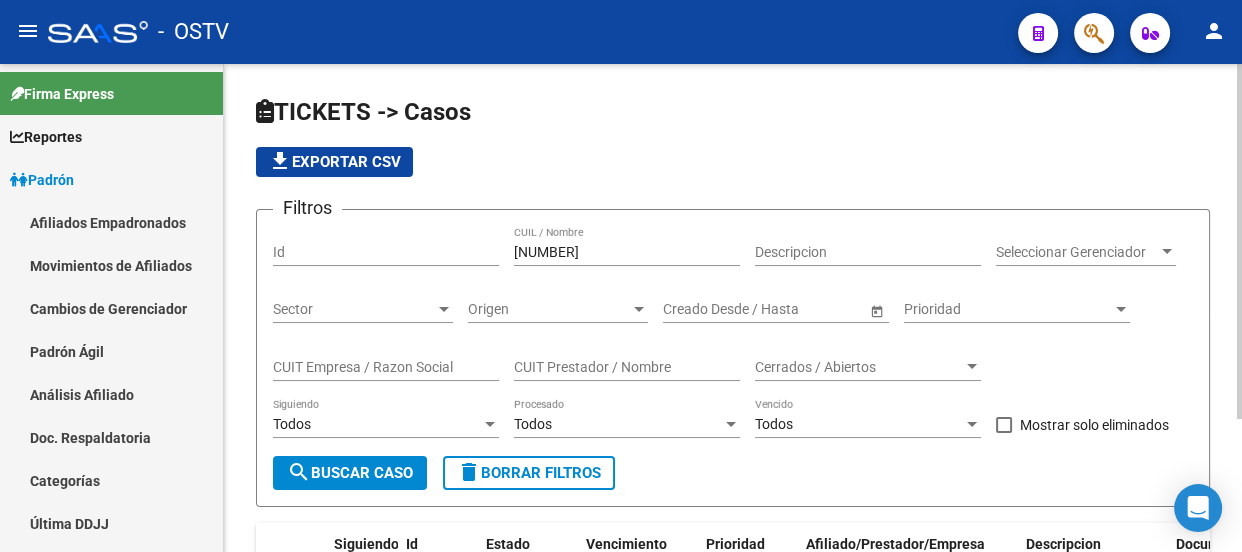 drag, startPoint x: 391, startPoint y: 458, endPoint x: 398, endPoint y: 472, distance: 15.652476 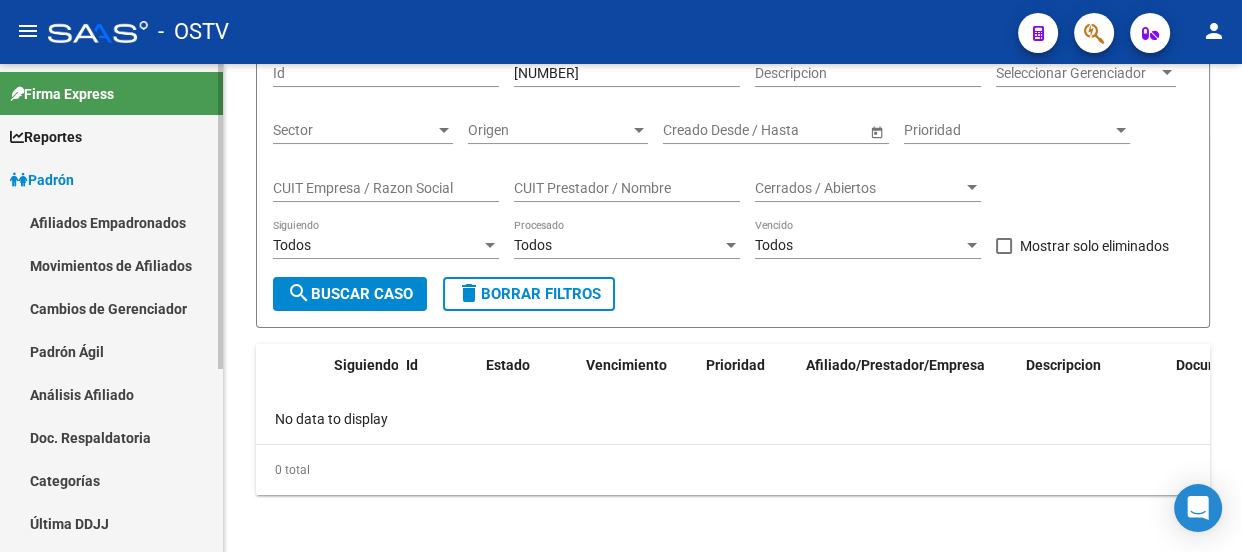 scroll, scrollTop: 183, scrollLeft: 0, axis: vertical 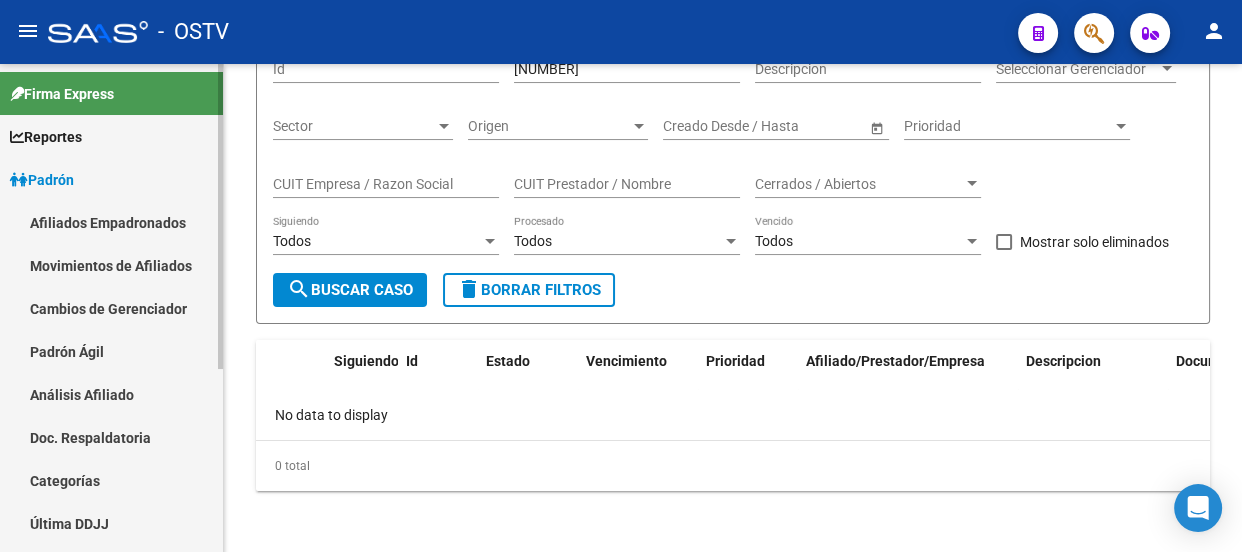 click on "Afiliados Empadronados" at bounding box center (111, 222) 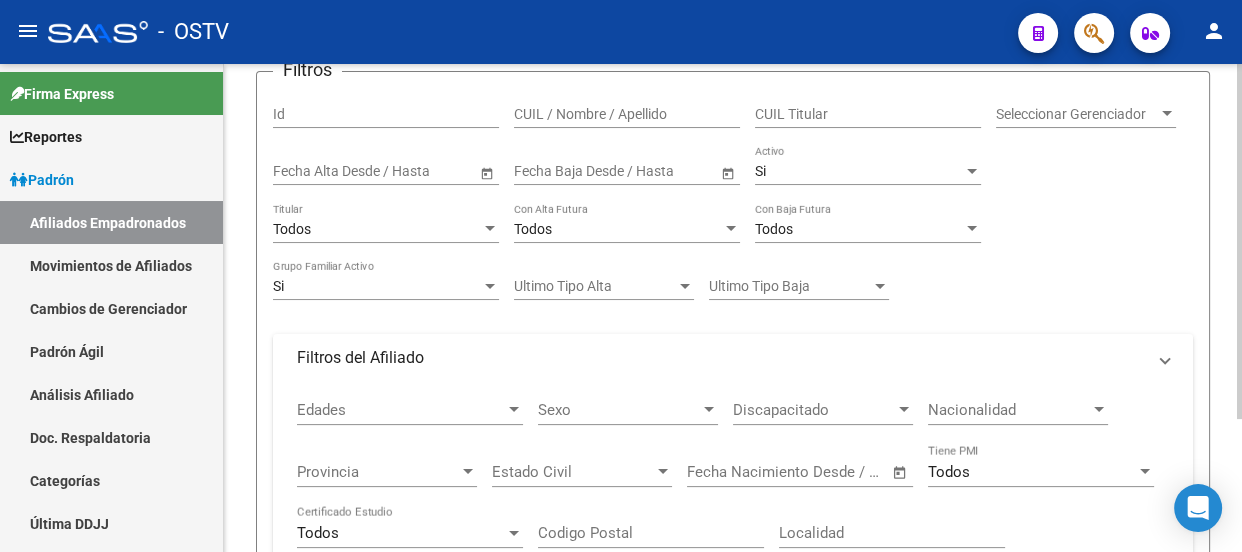scroll, scrollTop: 0, scrollLeft: 0, axis: both 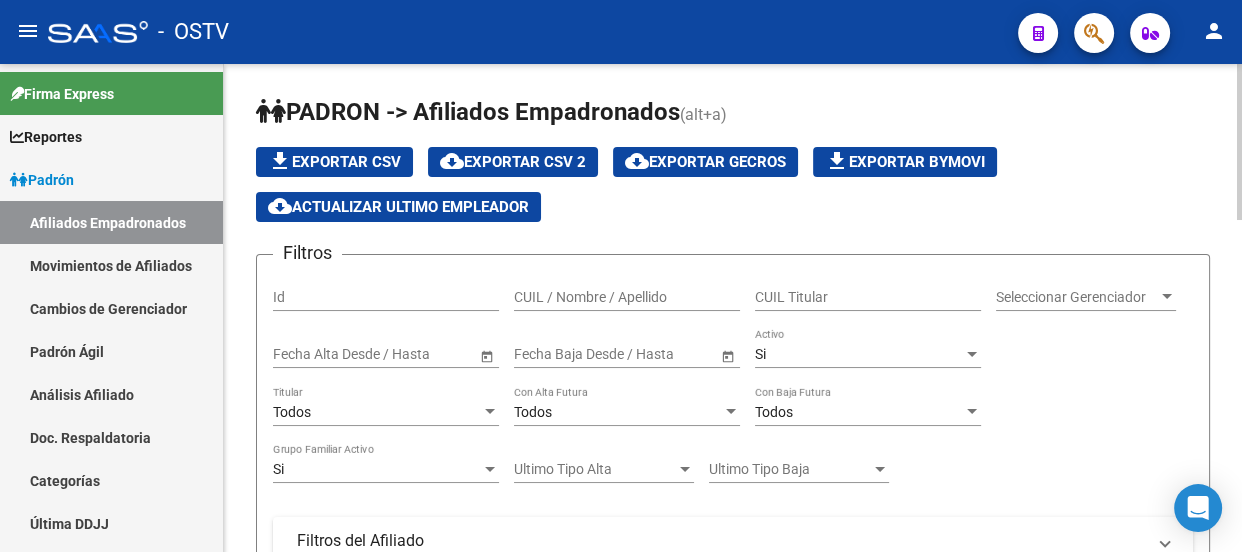 click on "CUIL Titular" 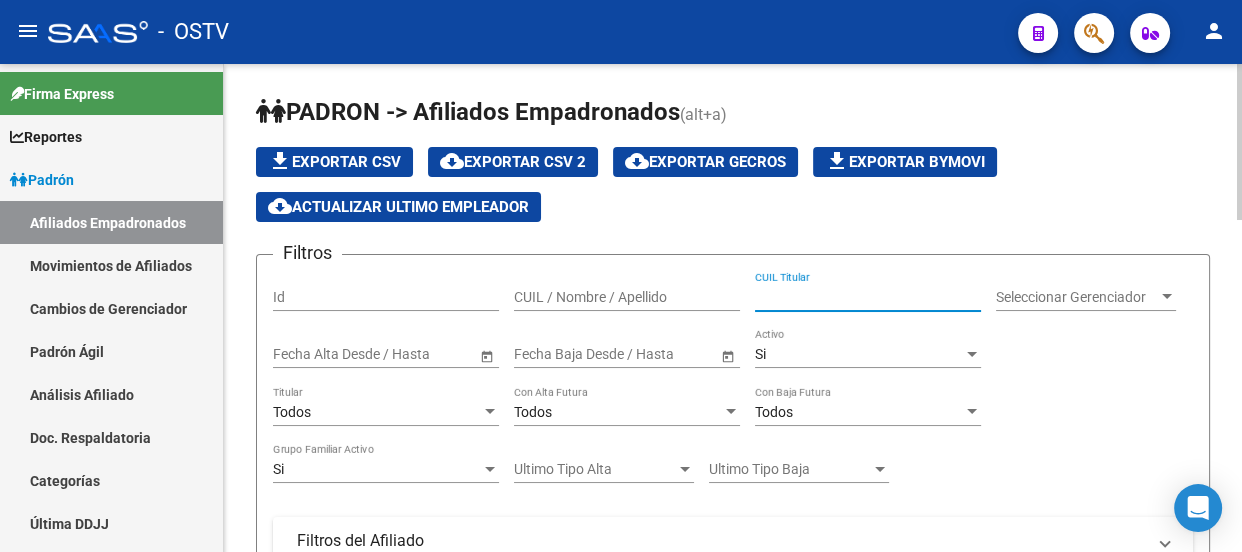 paste on "[NUMBER]" 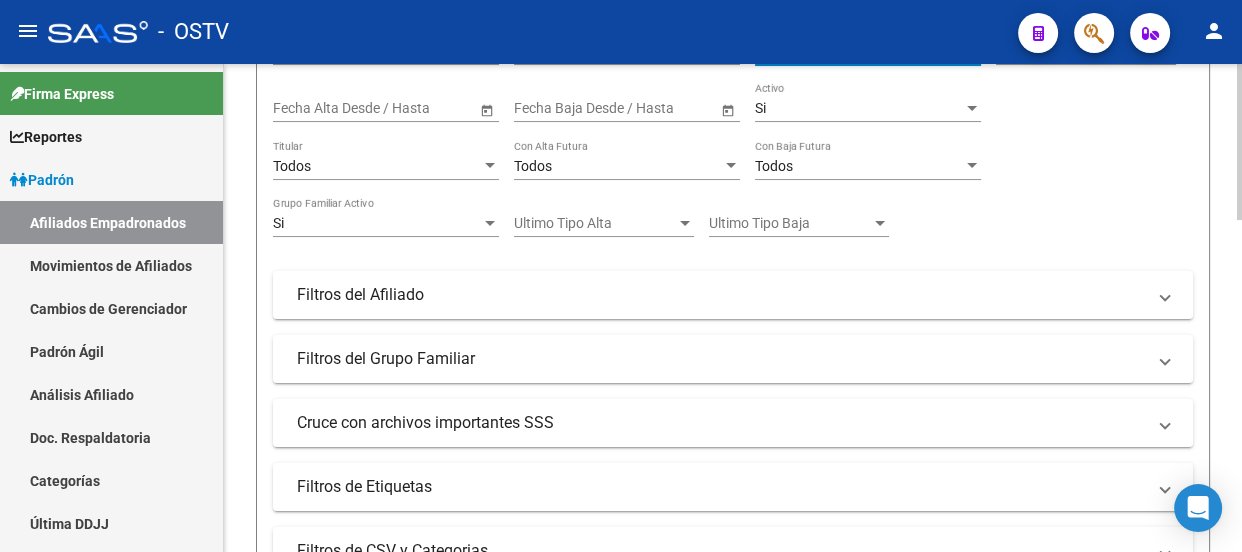 scroll, scrollTop: 363, scrollLeft: 0, axis: vertical 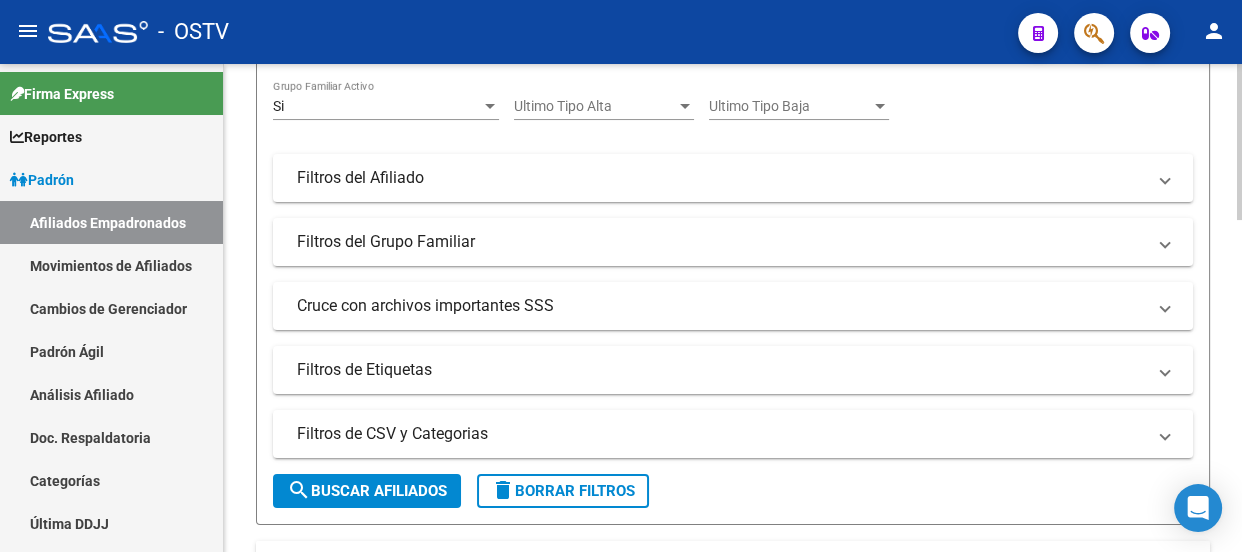 type on "[NUMBER]" 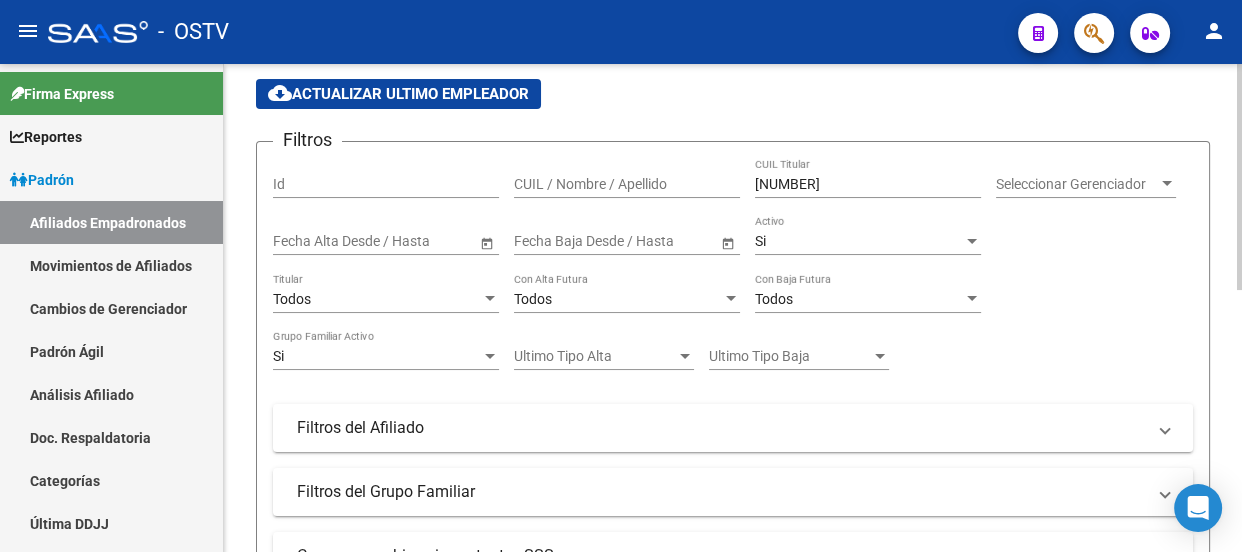 scroll, scrollTop: 110, scrollLeft: 0, axis: vertical 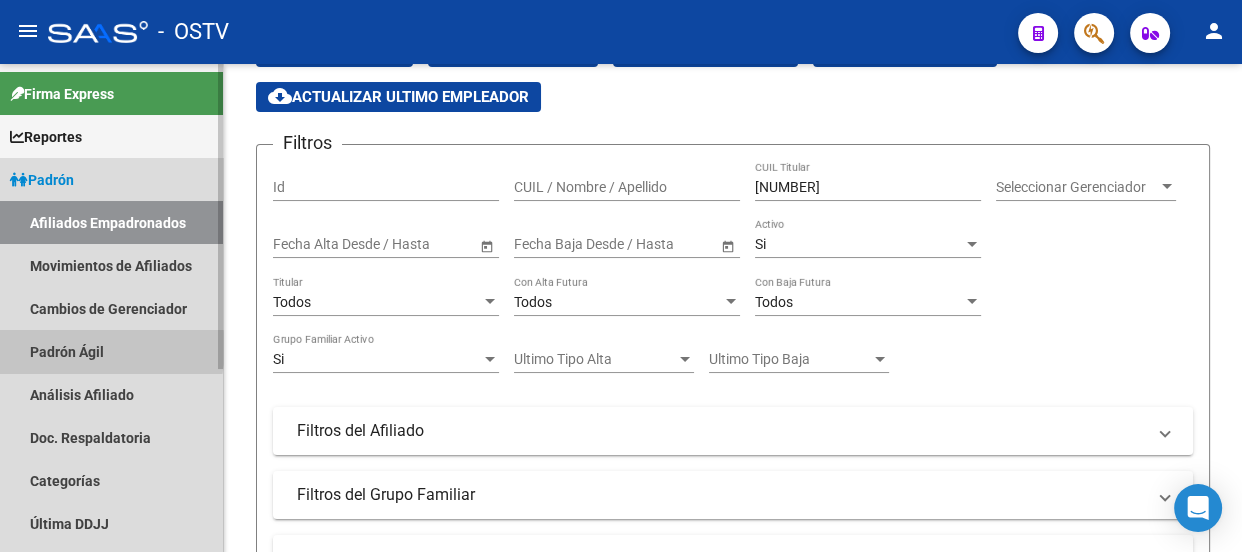 click on "Padrón Ágil" at bounding box center [111, 351] 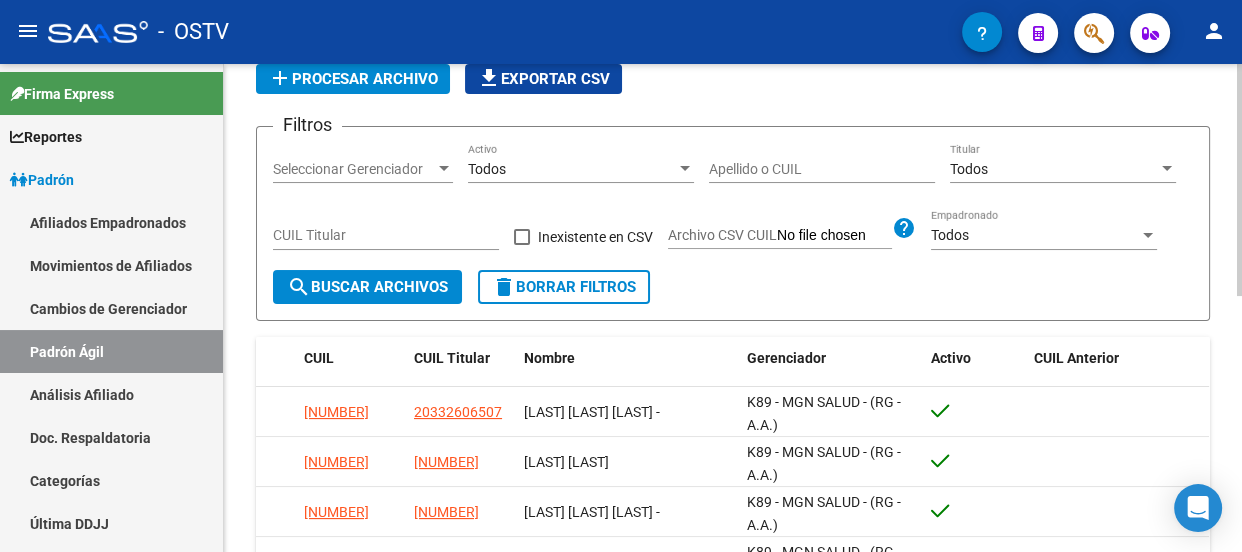 scroll, scrollTop: 0, scrollLeft: 0, axis: both 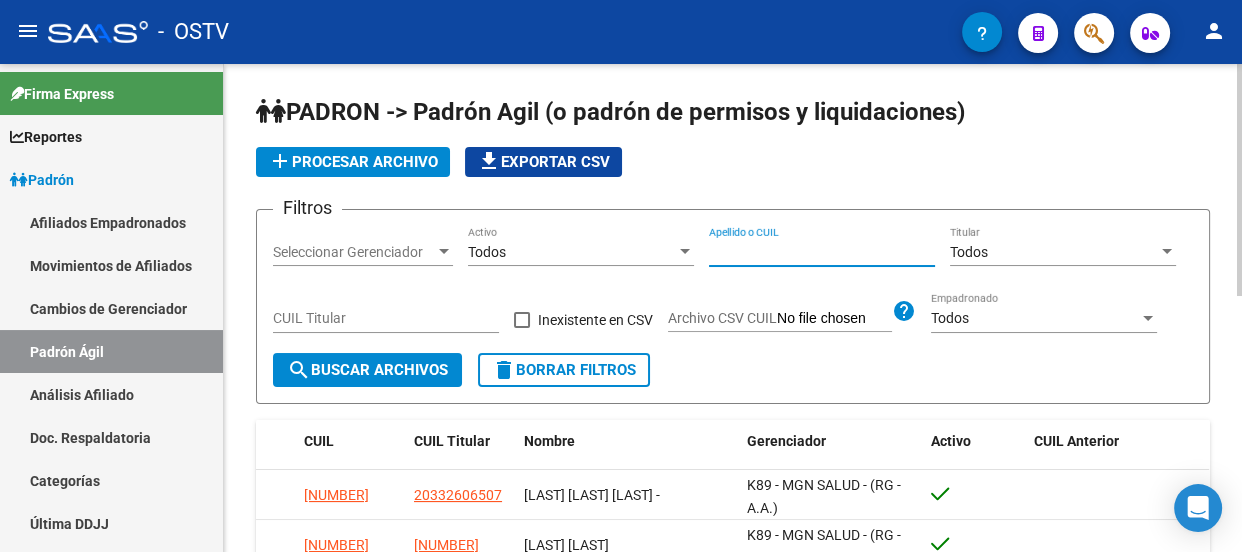 click on "Apellido o CUIL" at bounding box center (822, 252) 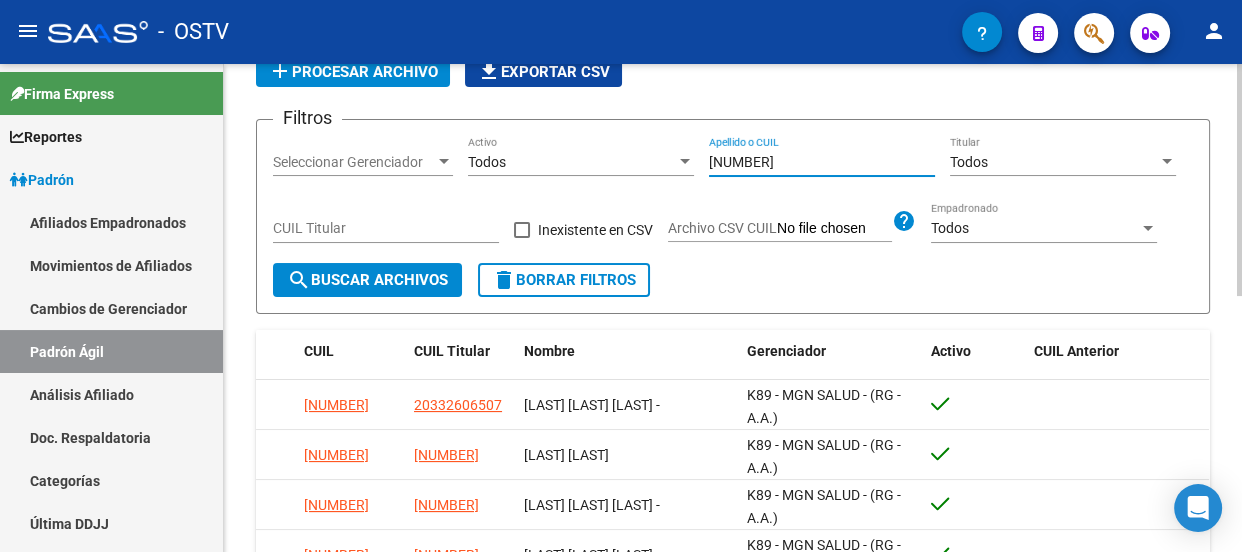 type on "[NUMBER]" 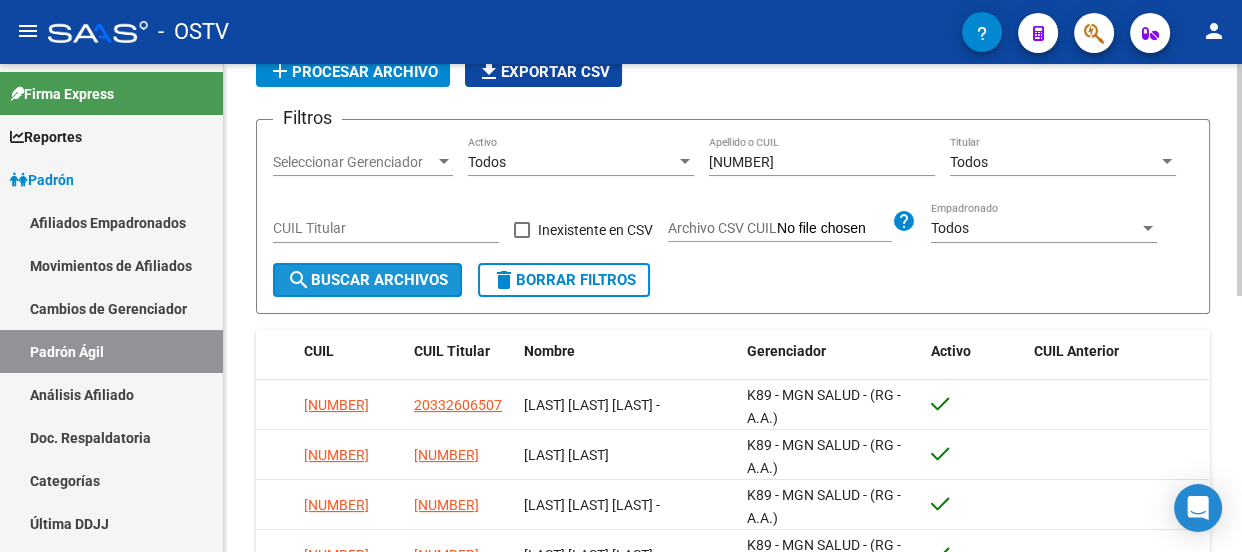 click on "search  Buscar Archivos" 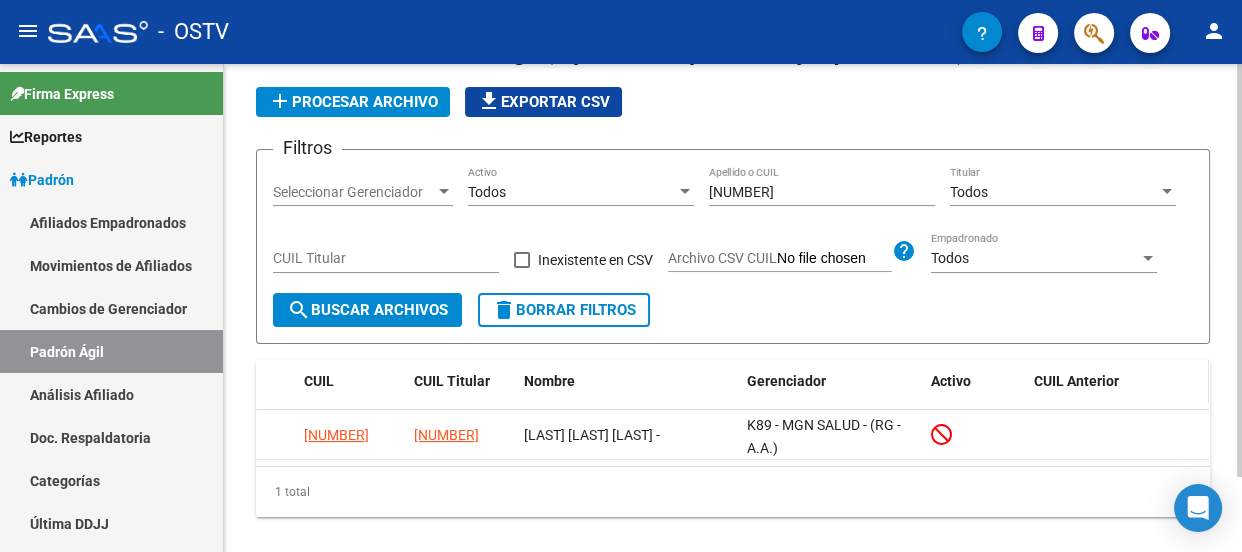 scroll, scrollTop: 88, scrollLeft: 0, axis: vertical 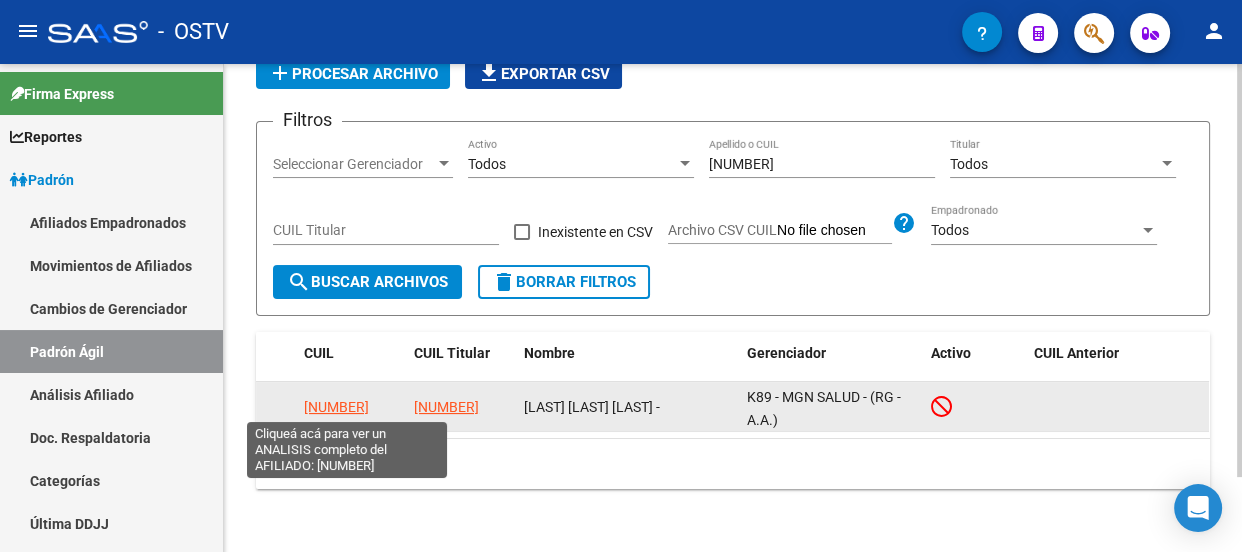 click on "[NUMBER]" 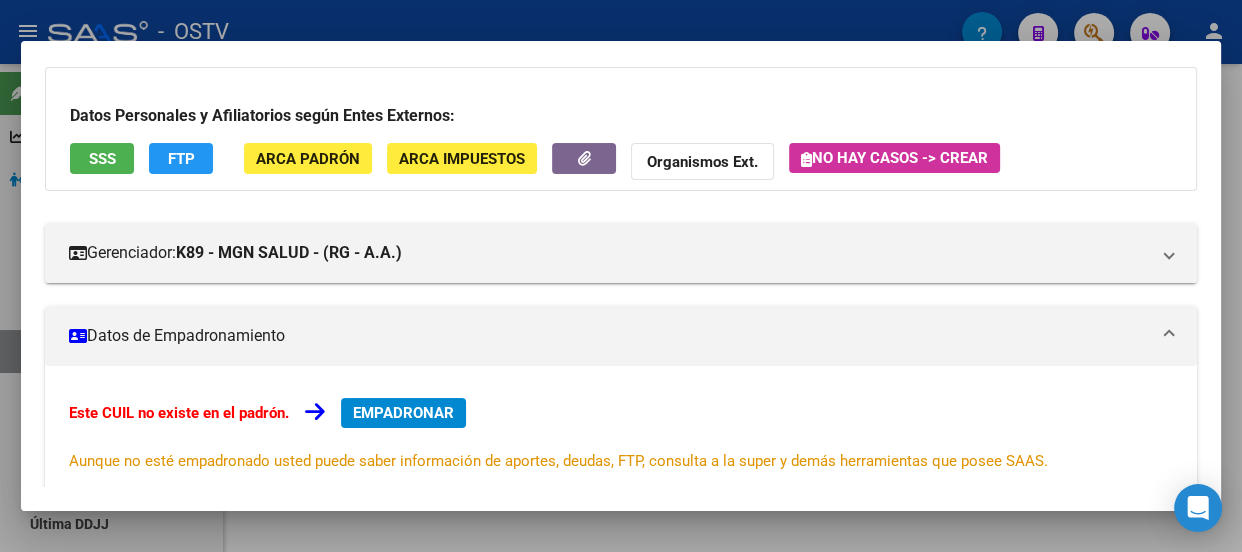 scroll, scrollTop: 0, scrollLeft: 0, axis: both 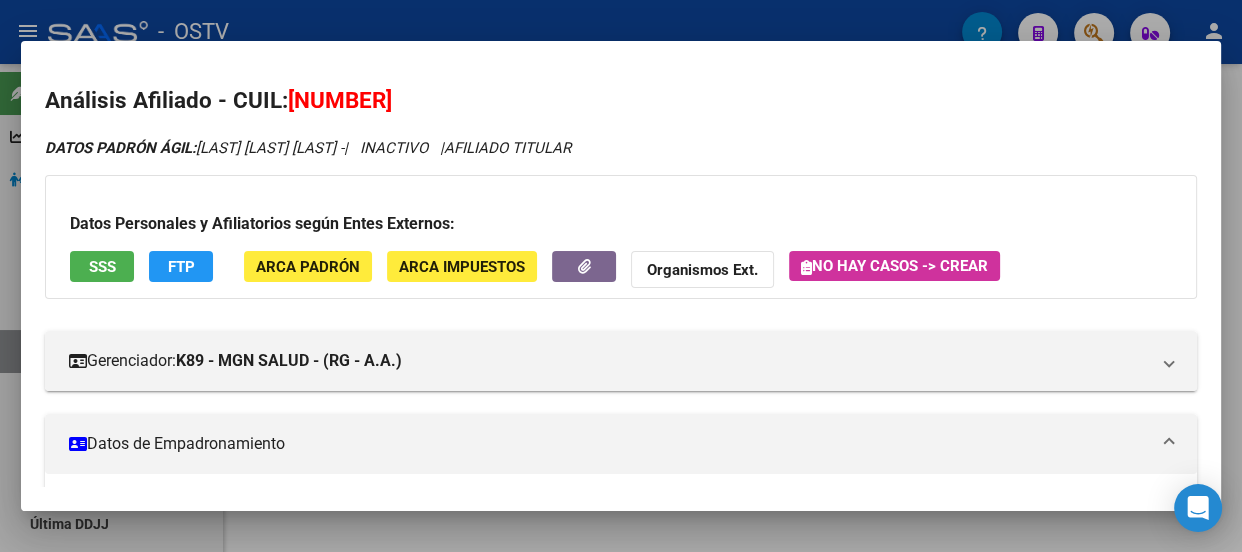 click at bounding box center (621, 276) 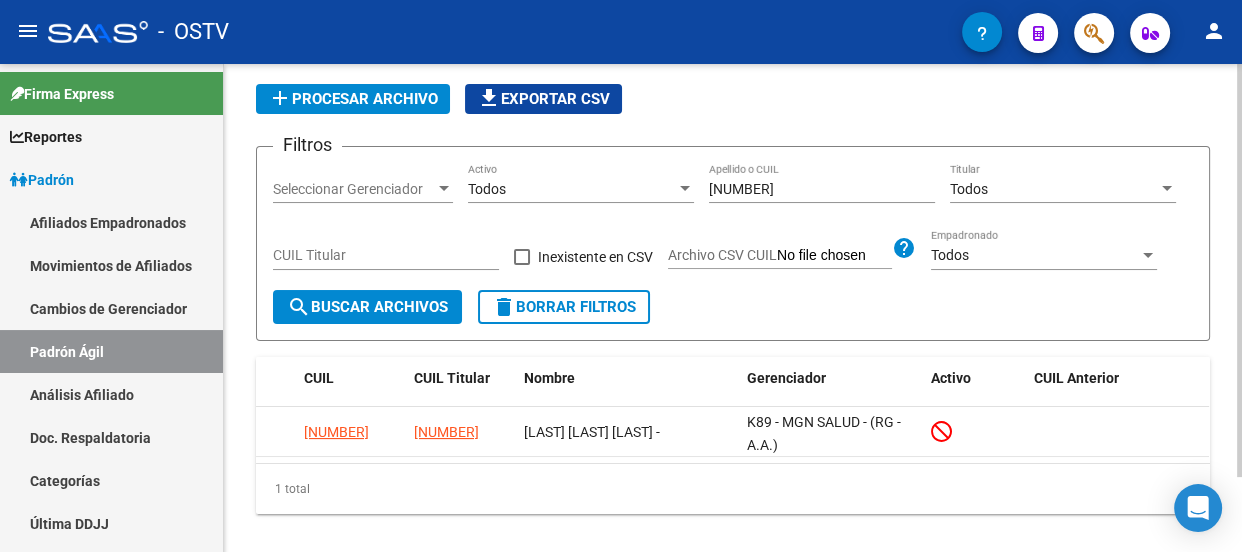 scroll, scrollTop: 88, scrollLeft: 0, axis: vertical 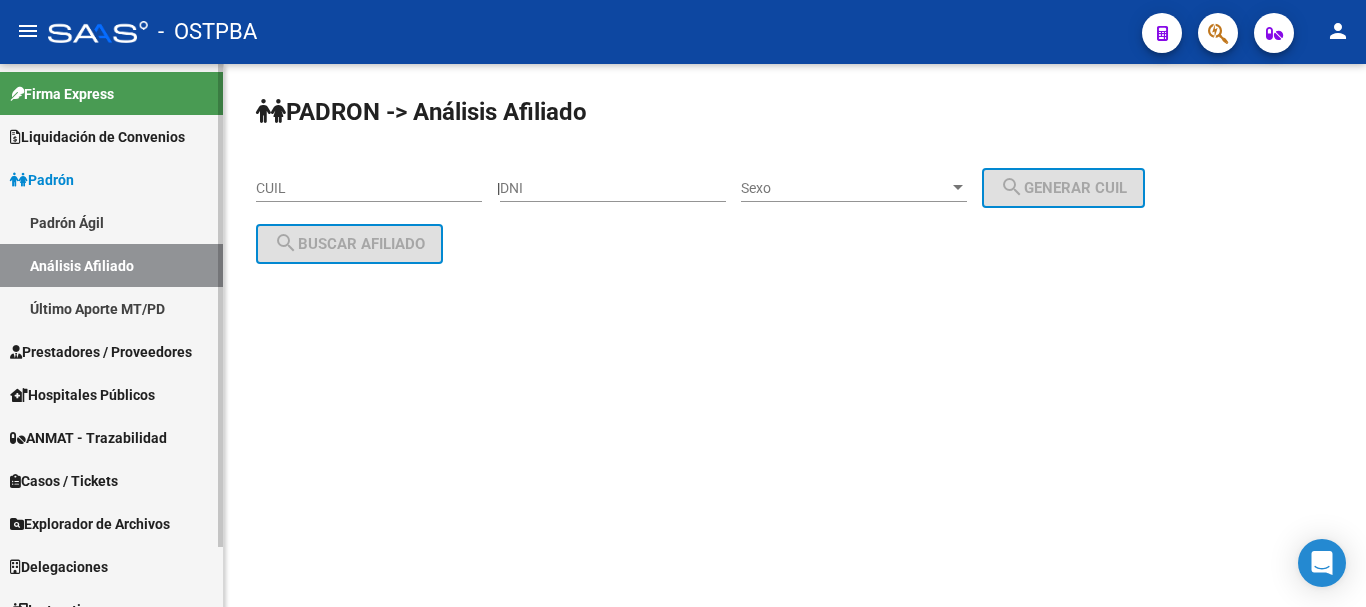 click on "Padrón Ágil" at bounding box center [111, 222] 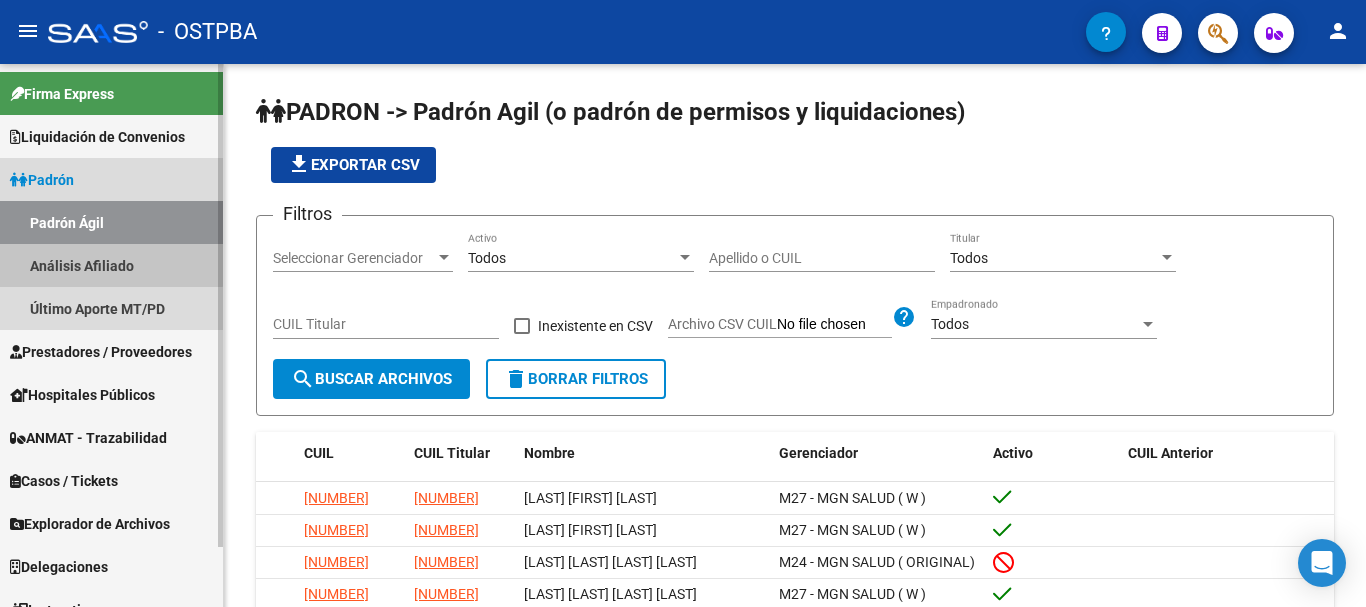 click on "Análisis Afiliado" at bounding box center [111, 265] 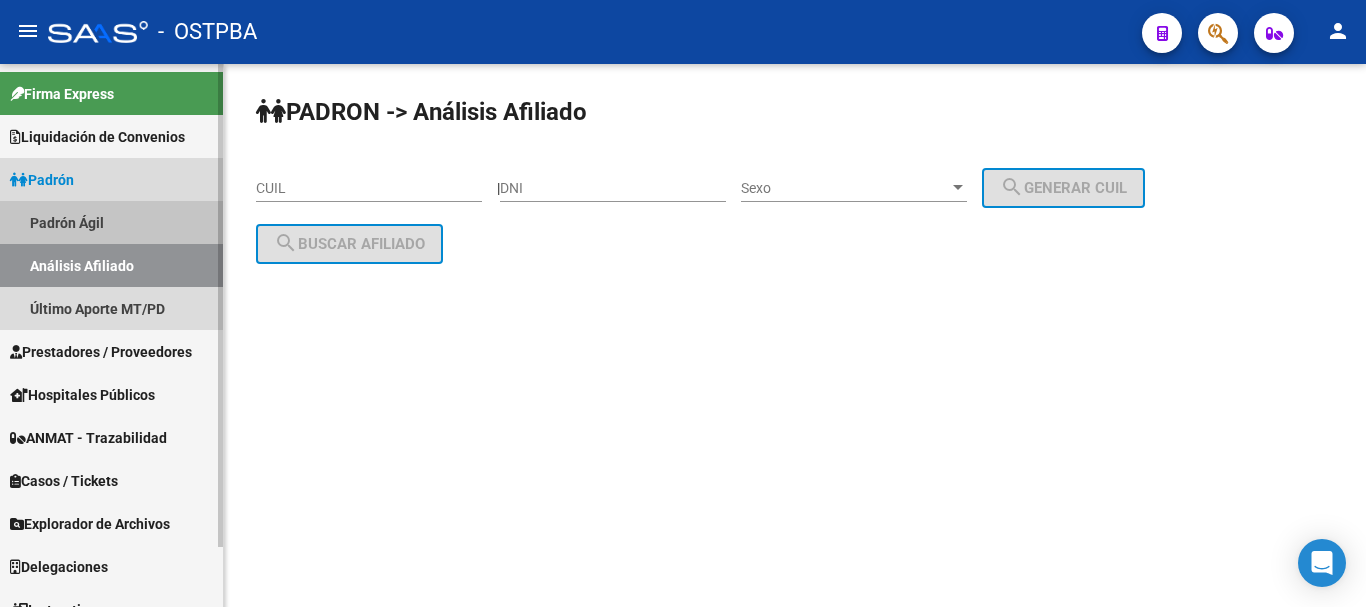 click on "Padrón Ágil" at bounding box center (111, 222) 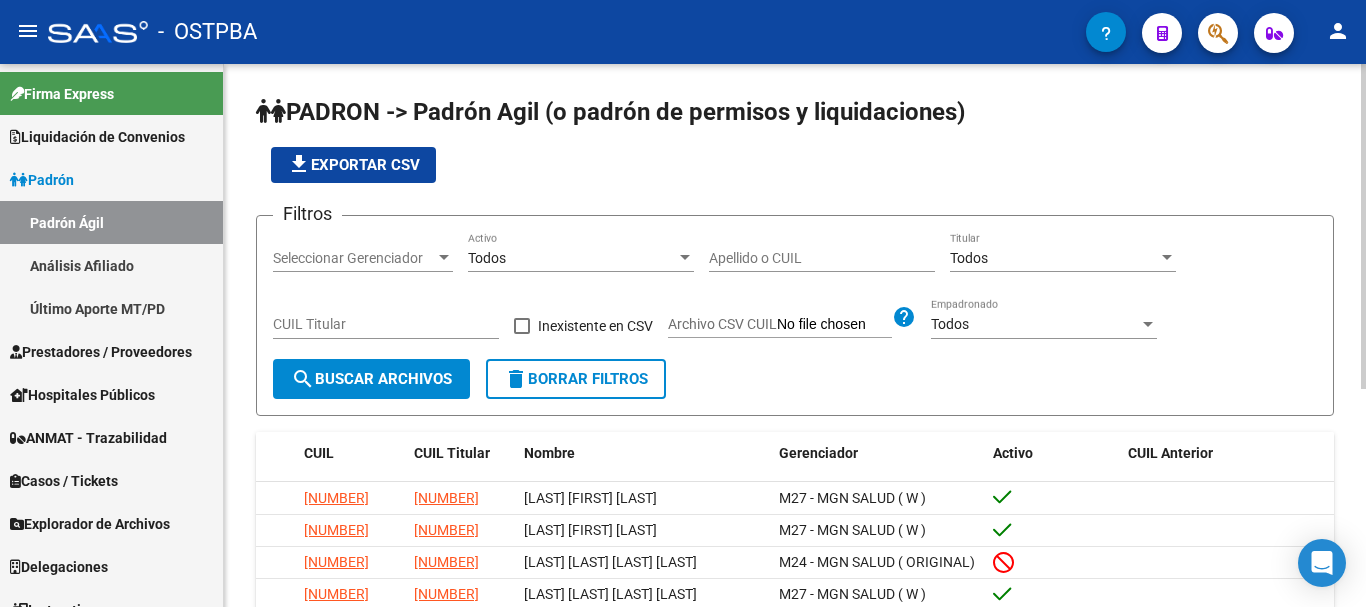 click on "Todos" at bounding box center [572, 258] 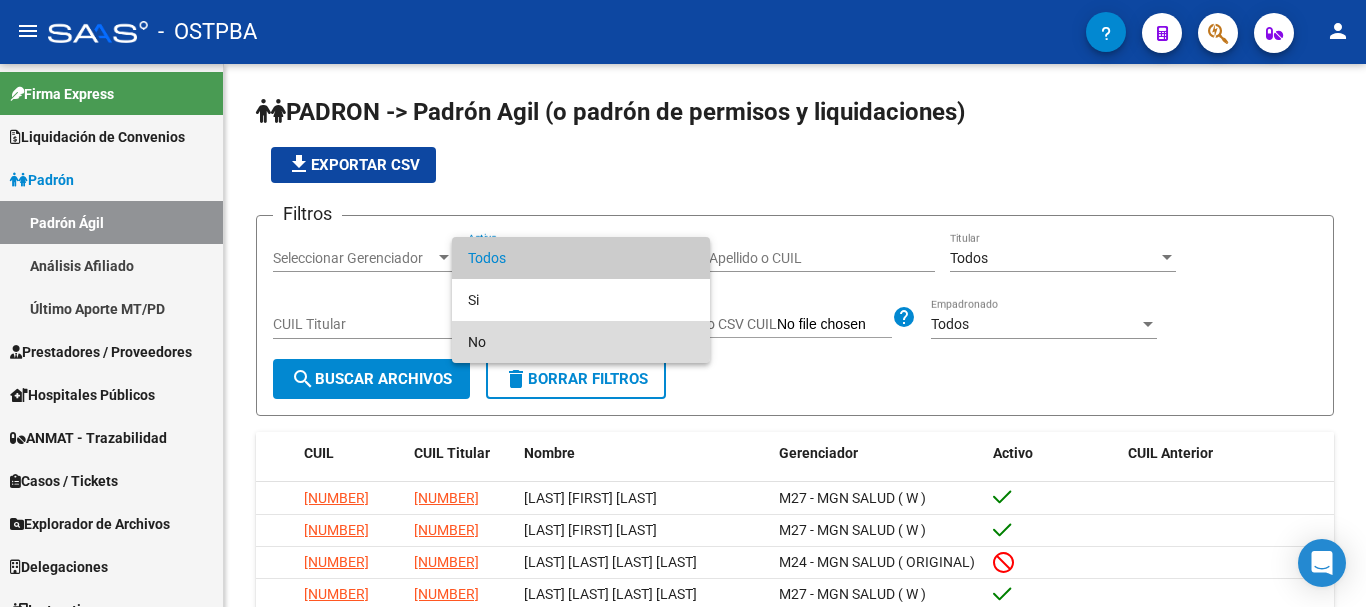click on "No" at bounding box center [581, 342] 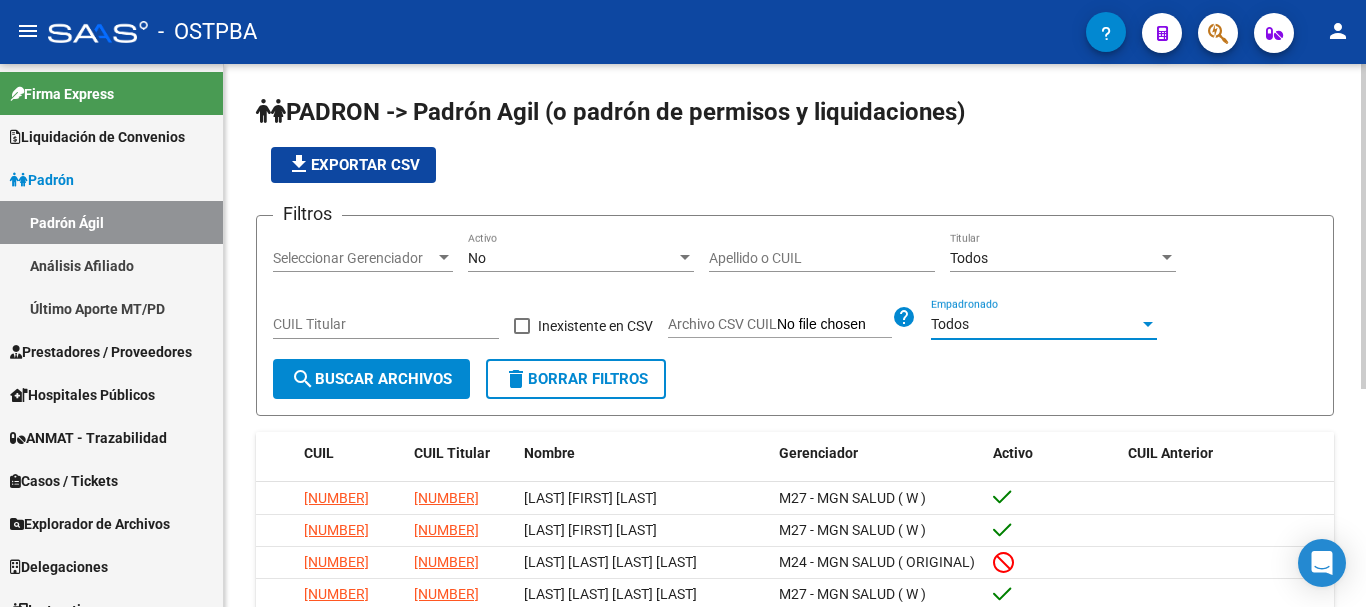 click on "Todos" at bounding box center (1035, 324) 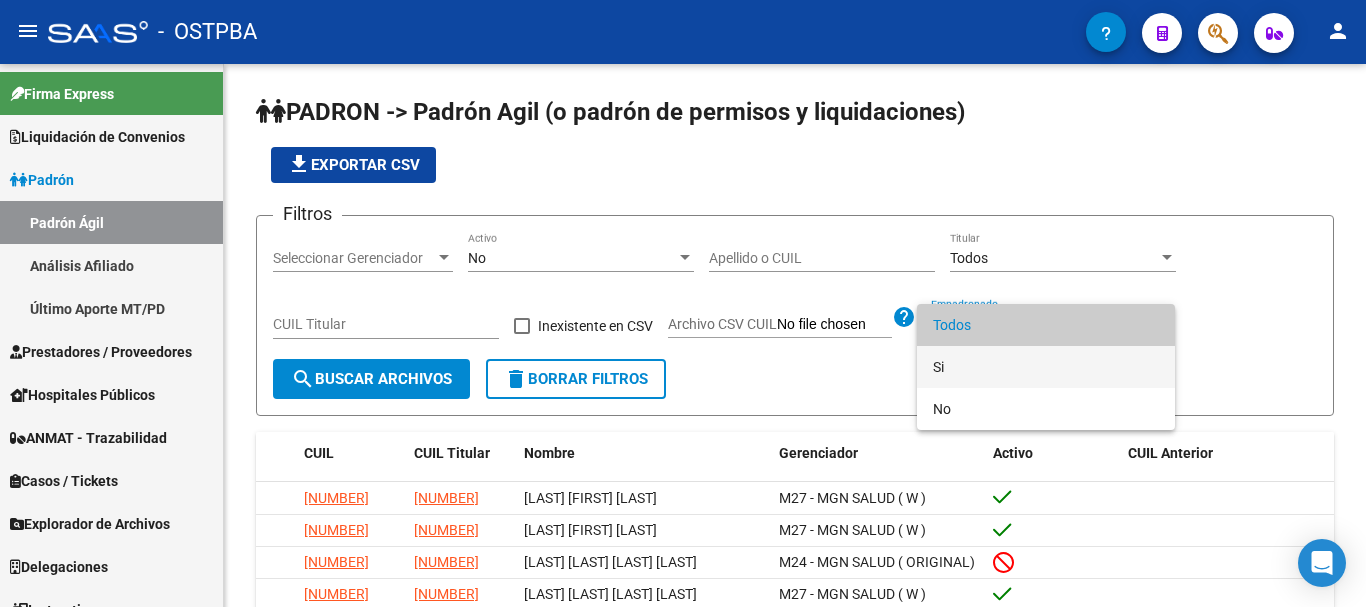 click on "Si" at bounding box center (1046, 367) 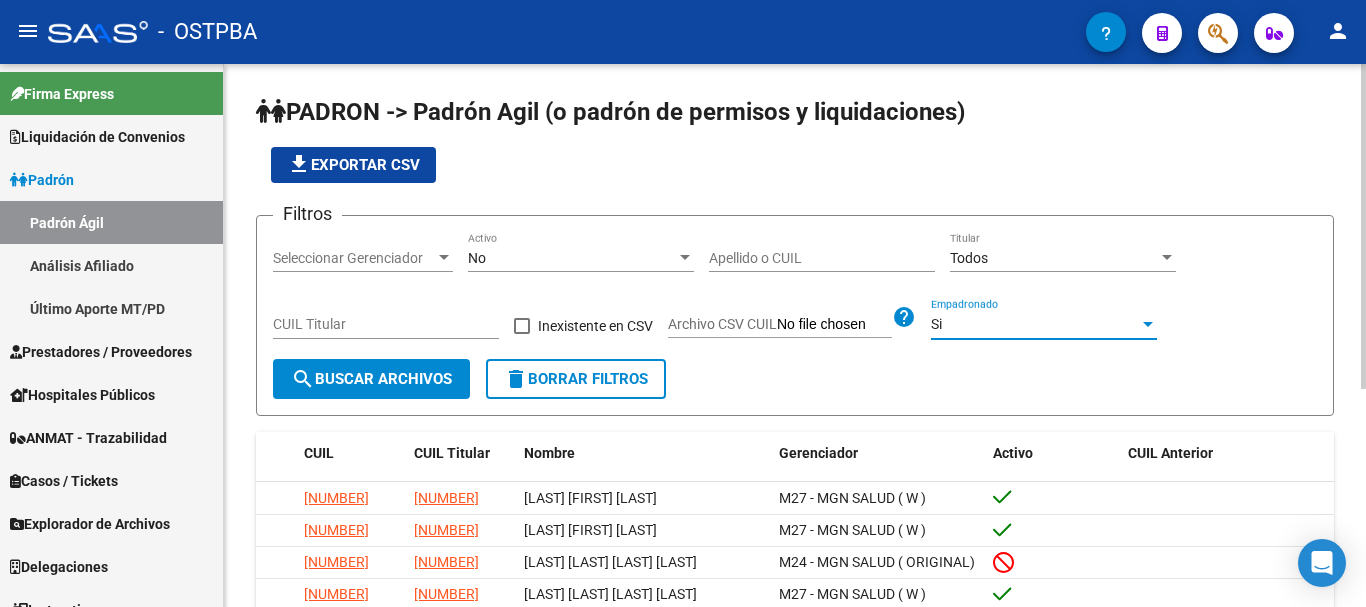 click on "search  Buscar Archivos" 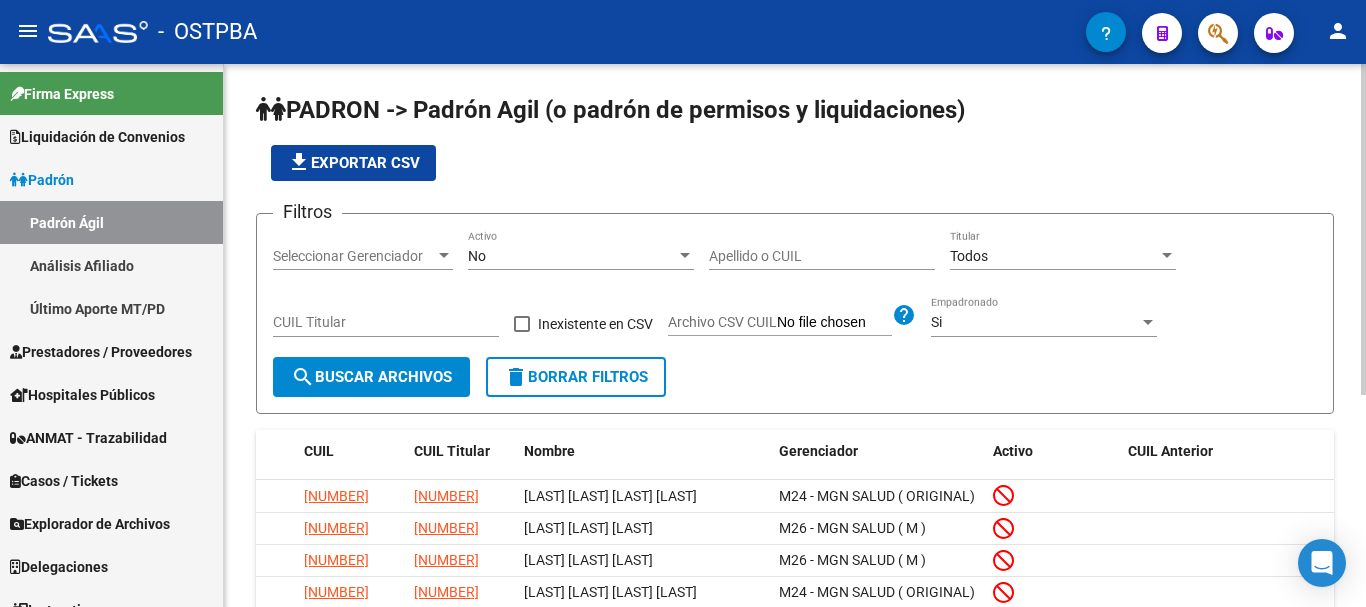 scroll, scrollTop: 0, scrollLeft: 0, axis: both 